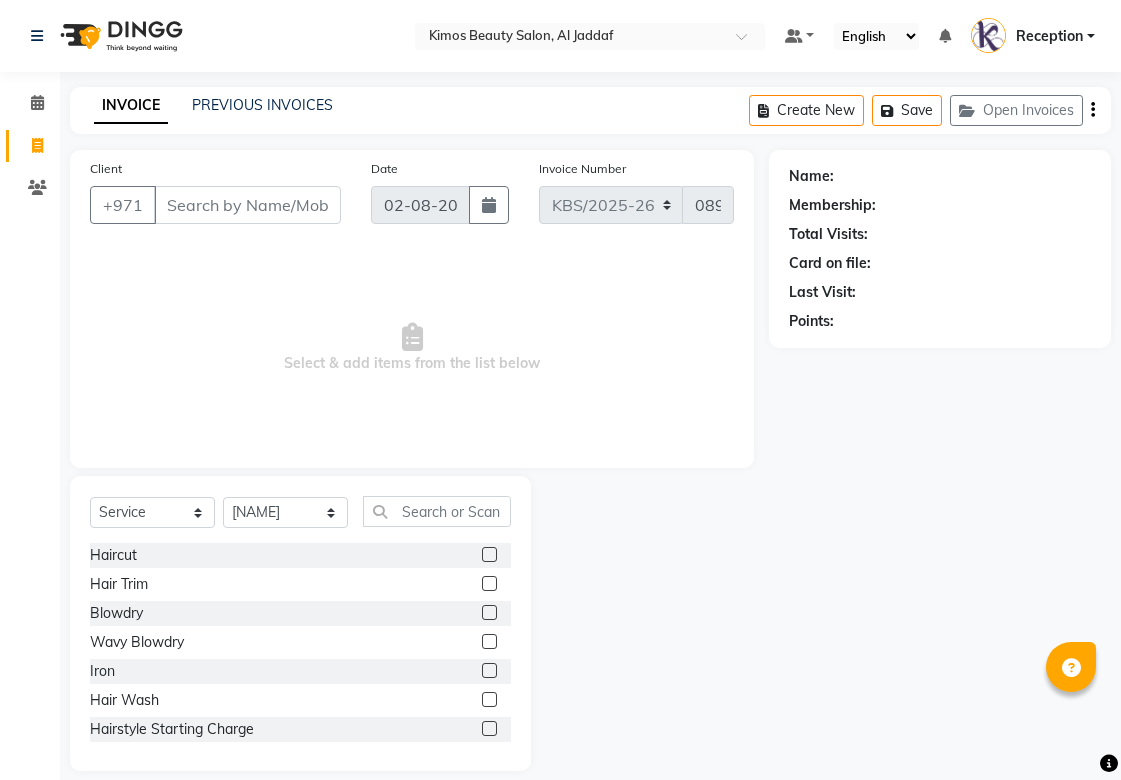select on "service" 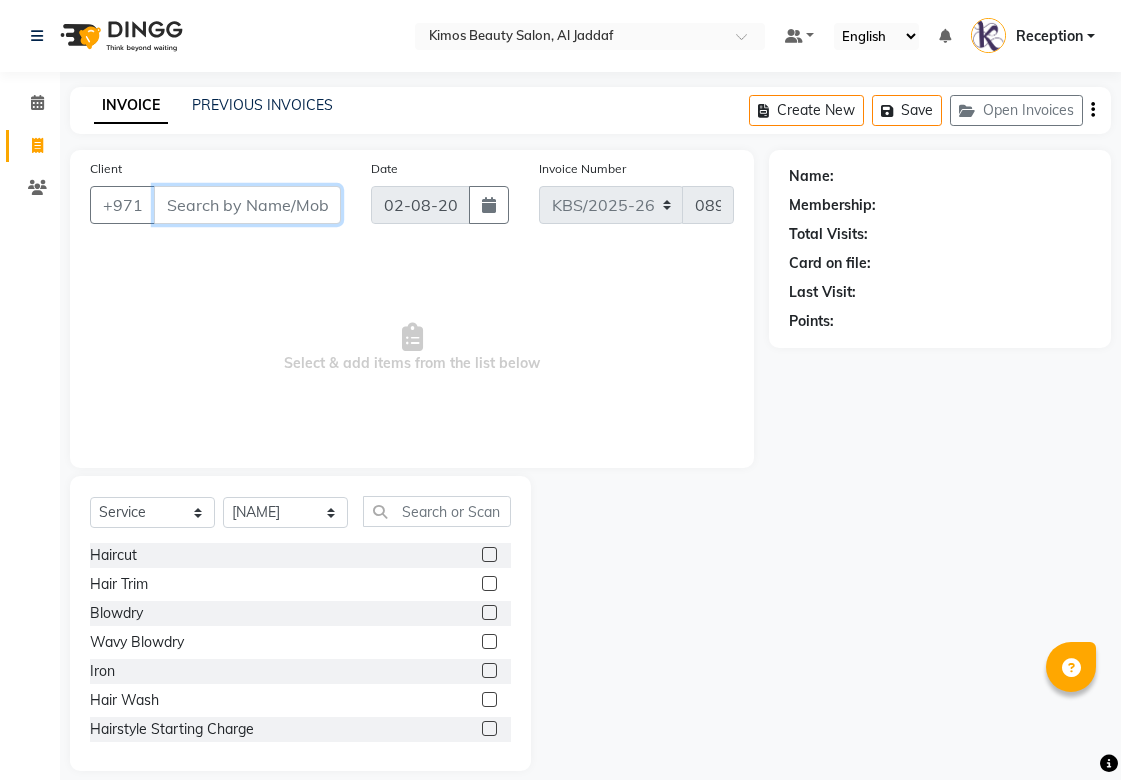 scroll, scrollTop: 0, scrollLeft: 0, axis: both 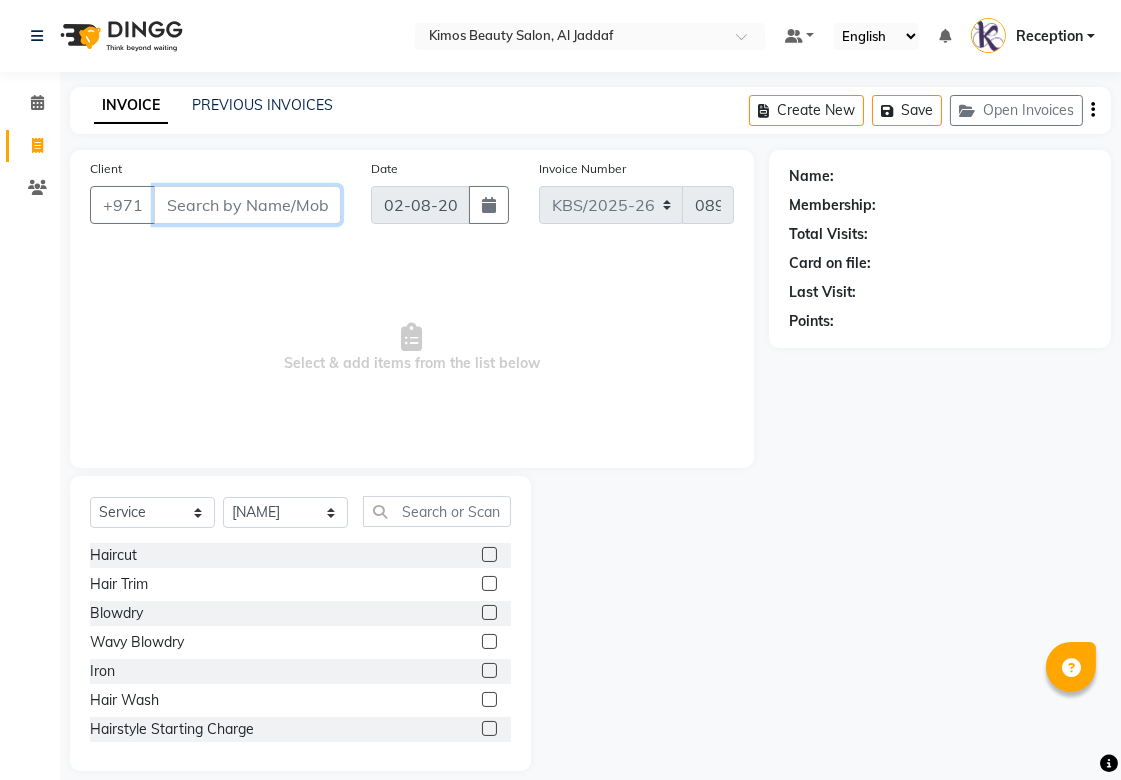 drag, startPoint x: 0, startPoint y: 0, endPoint x: 244, endPoint y: 210, distance: 321.92545 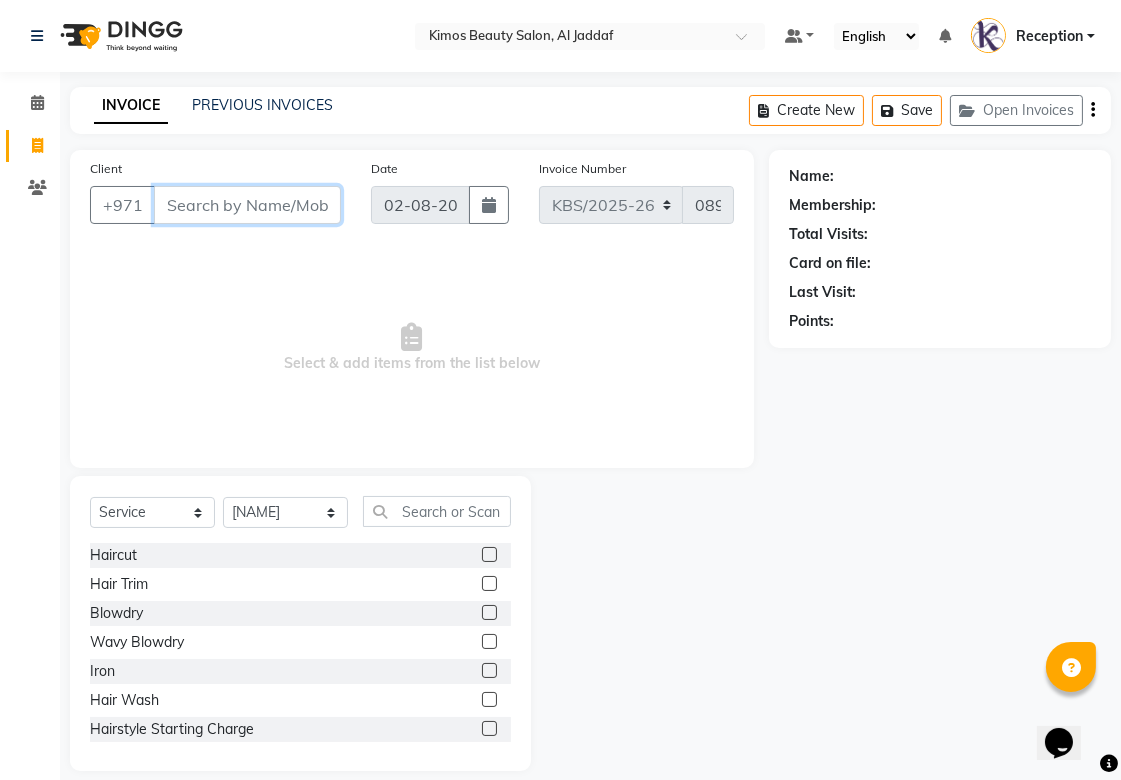 scroll, scrollTop: 0, scrollLeft: 0, axis: both 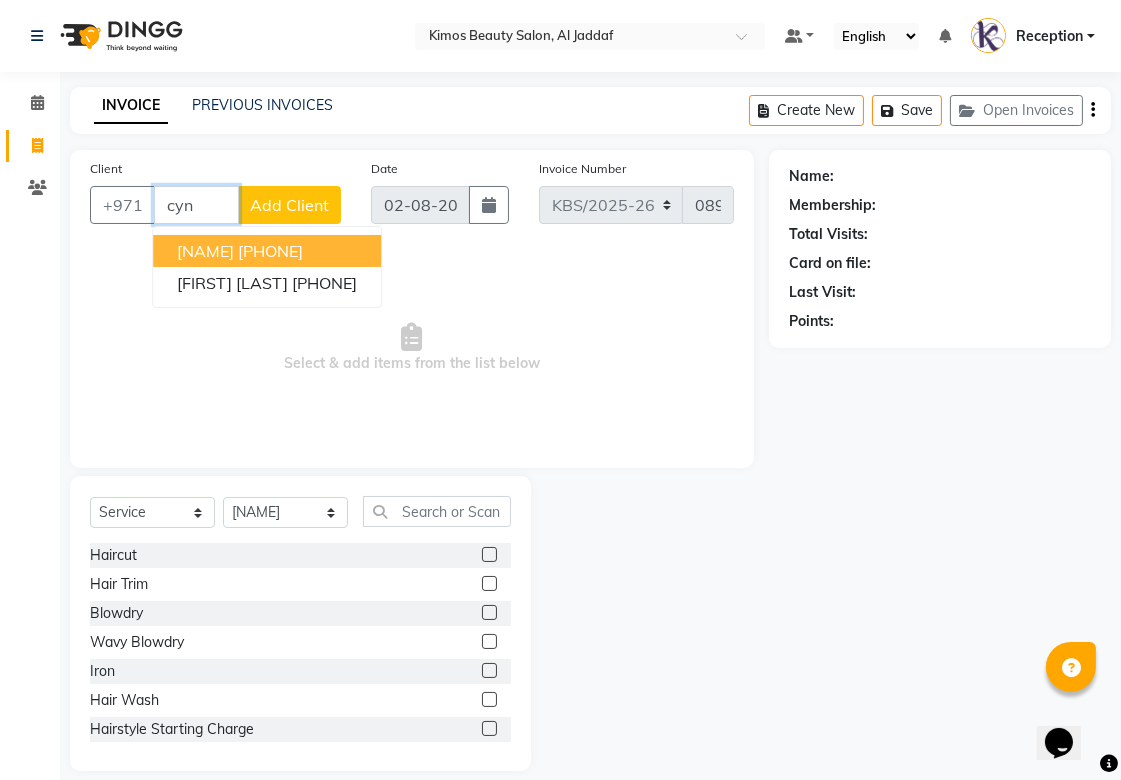 click on "[PHONE]" at bounding box center (270, 251) 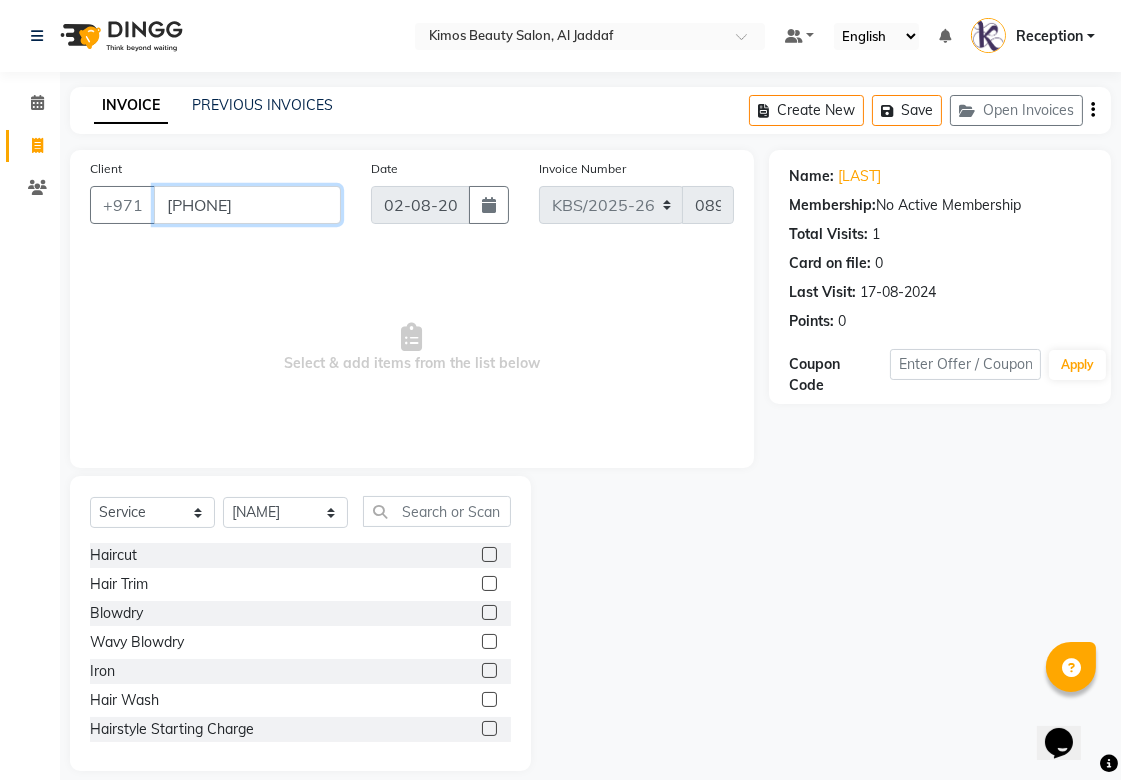 click on "[PHONE]" at bounding box center [247, 205] 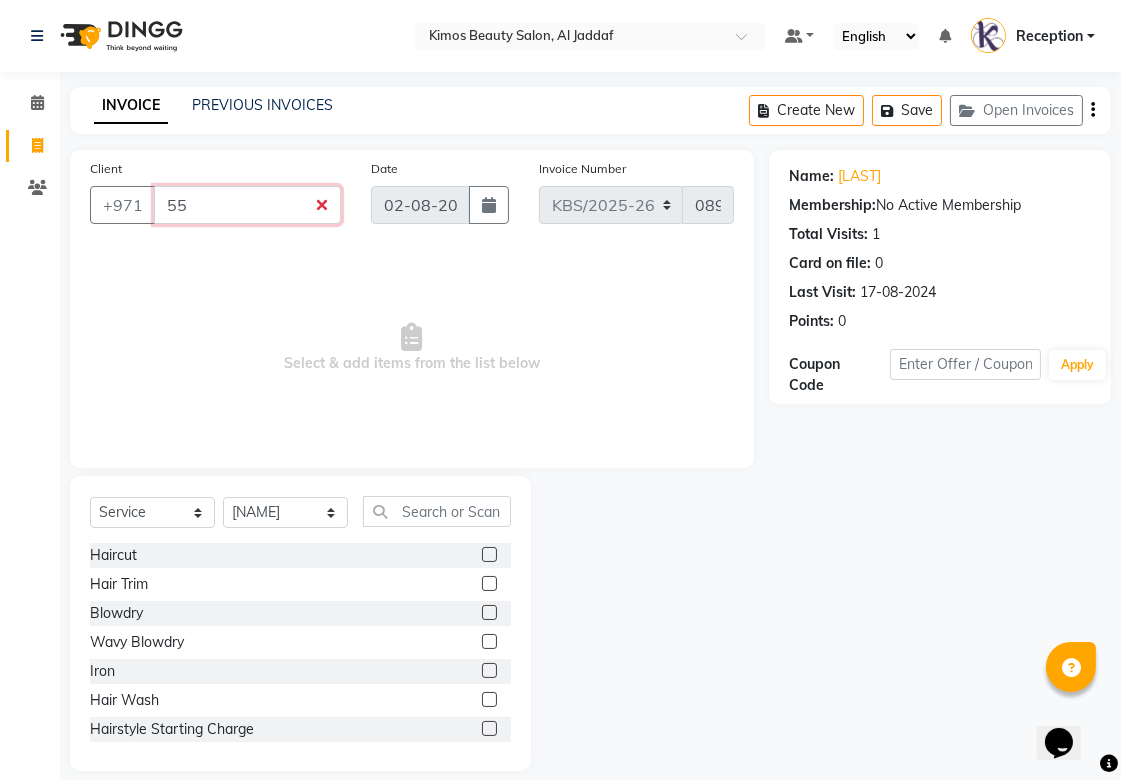 type on "5" 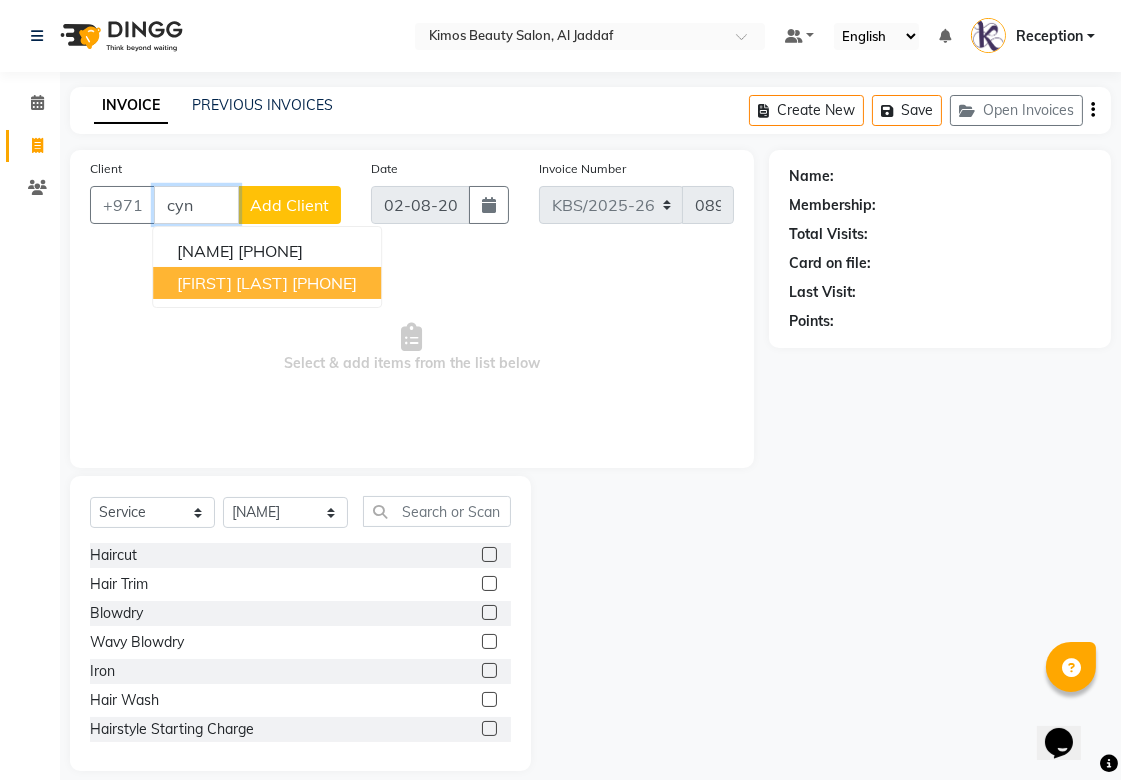 click on "[PHONE]" at bounding box center [324, 283] 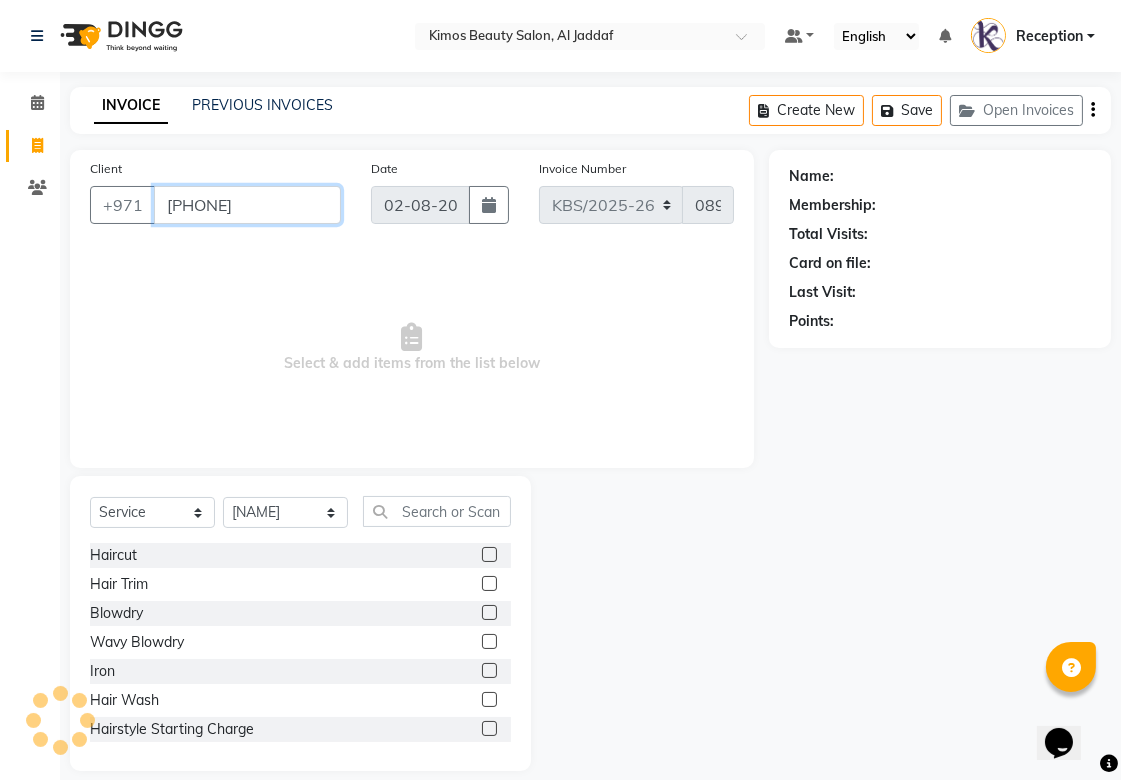 type on "[PHONE]" 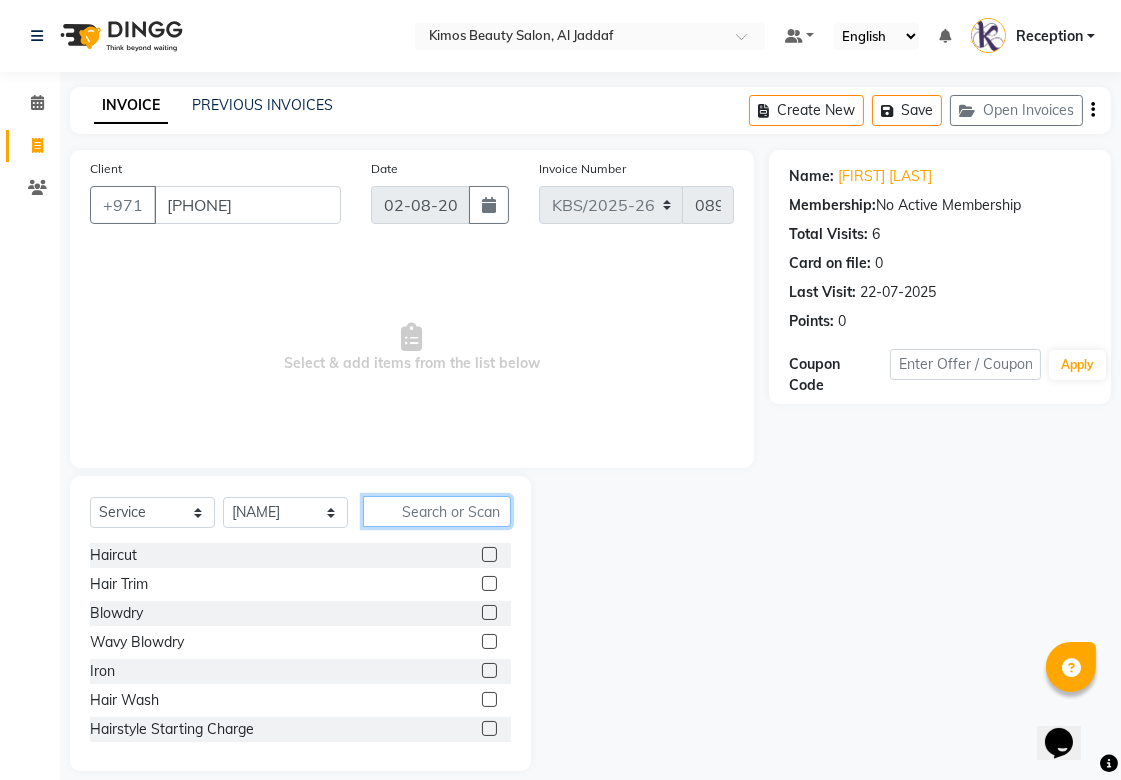 click 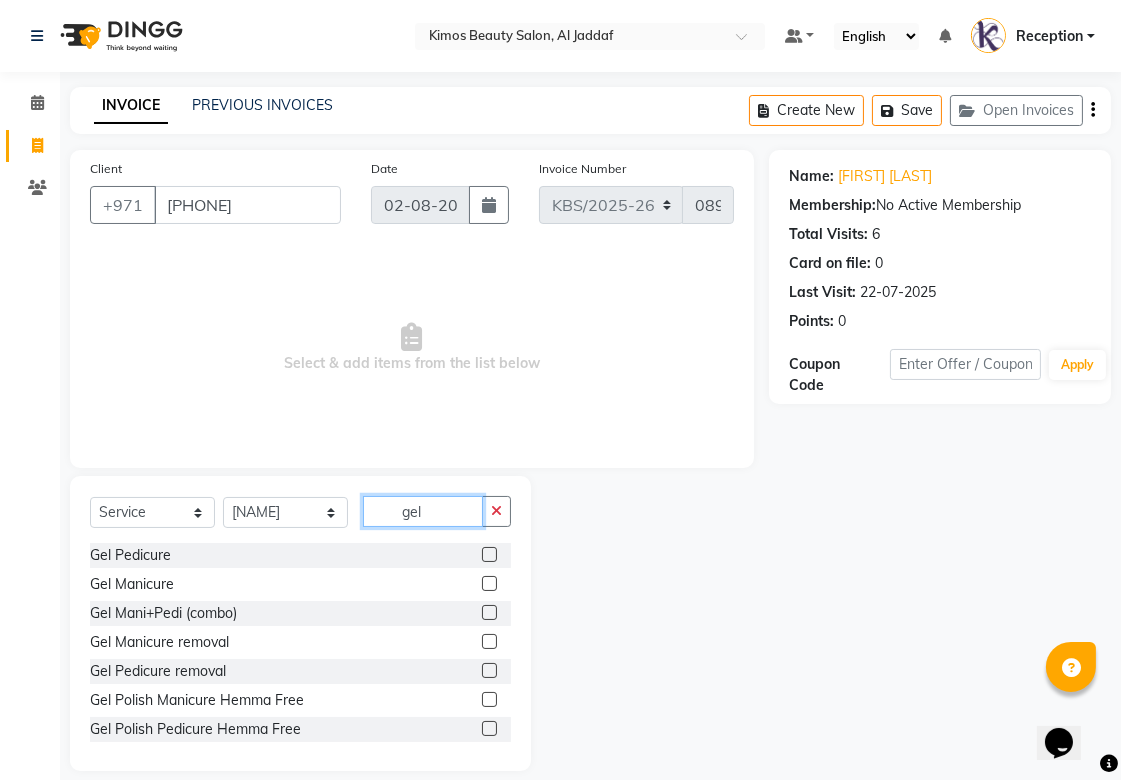 type on "gel" 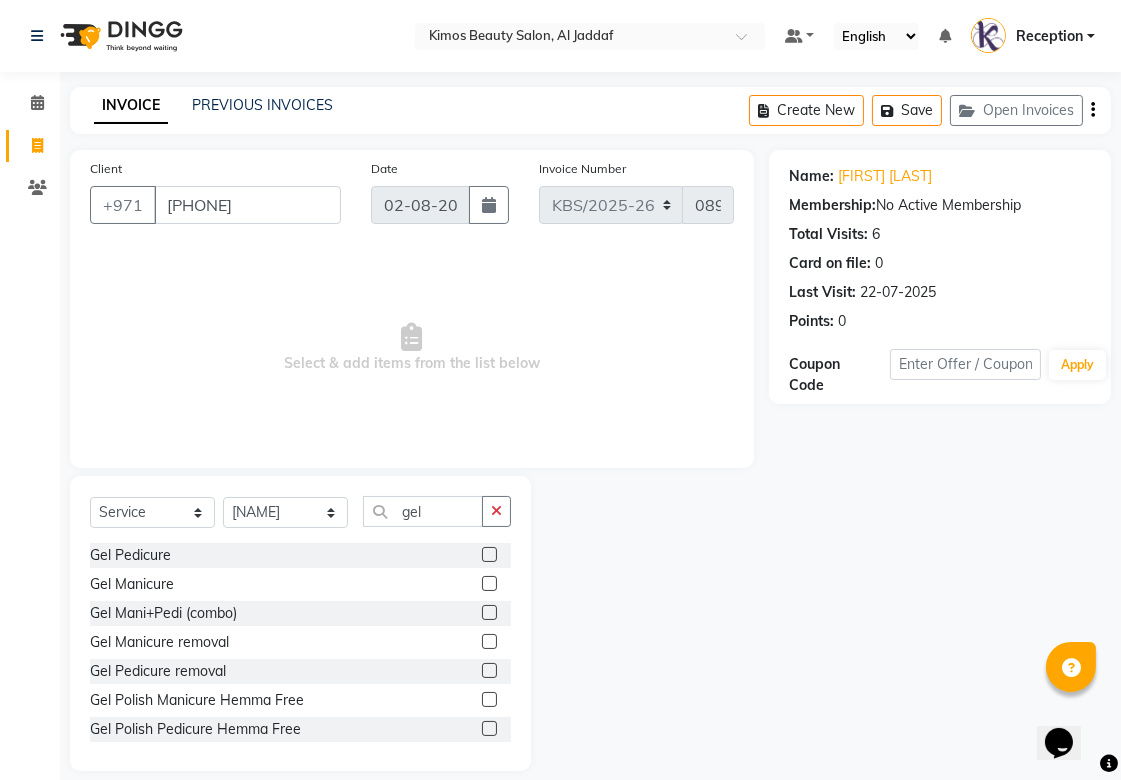 click 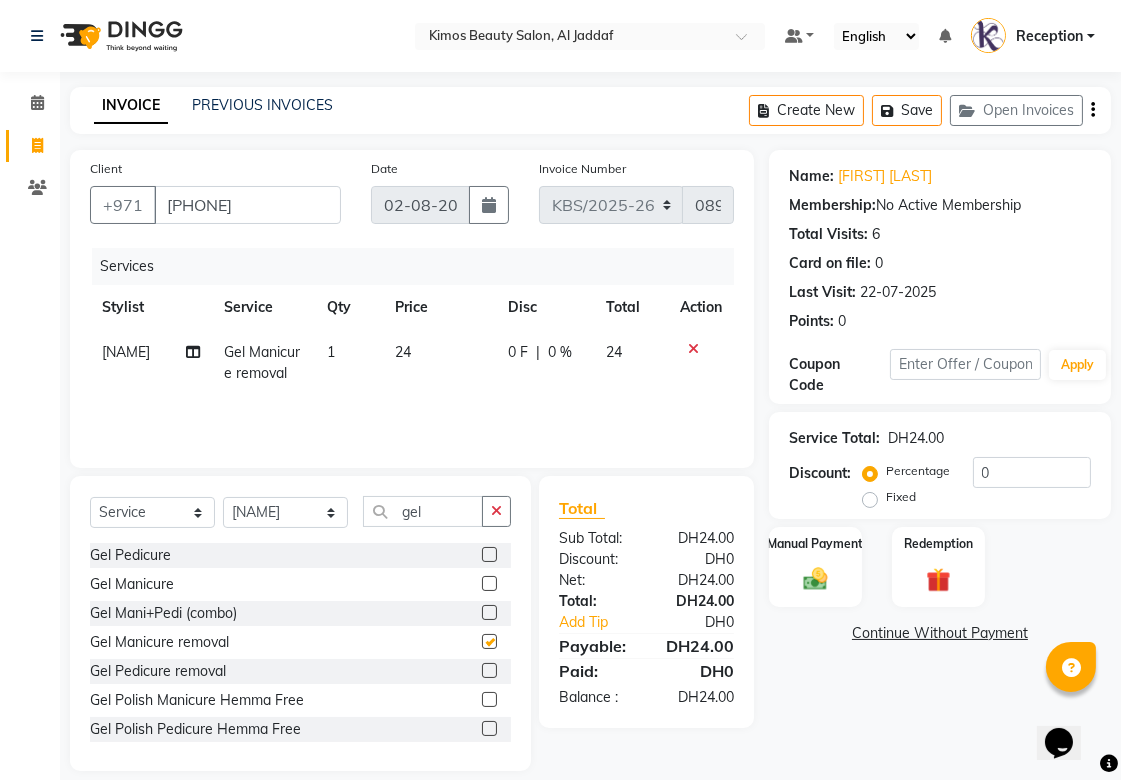 checkbox on "false" 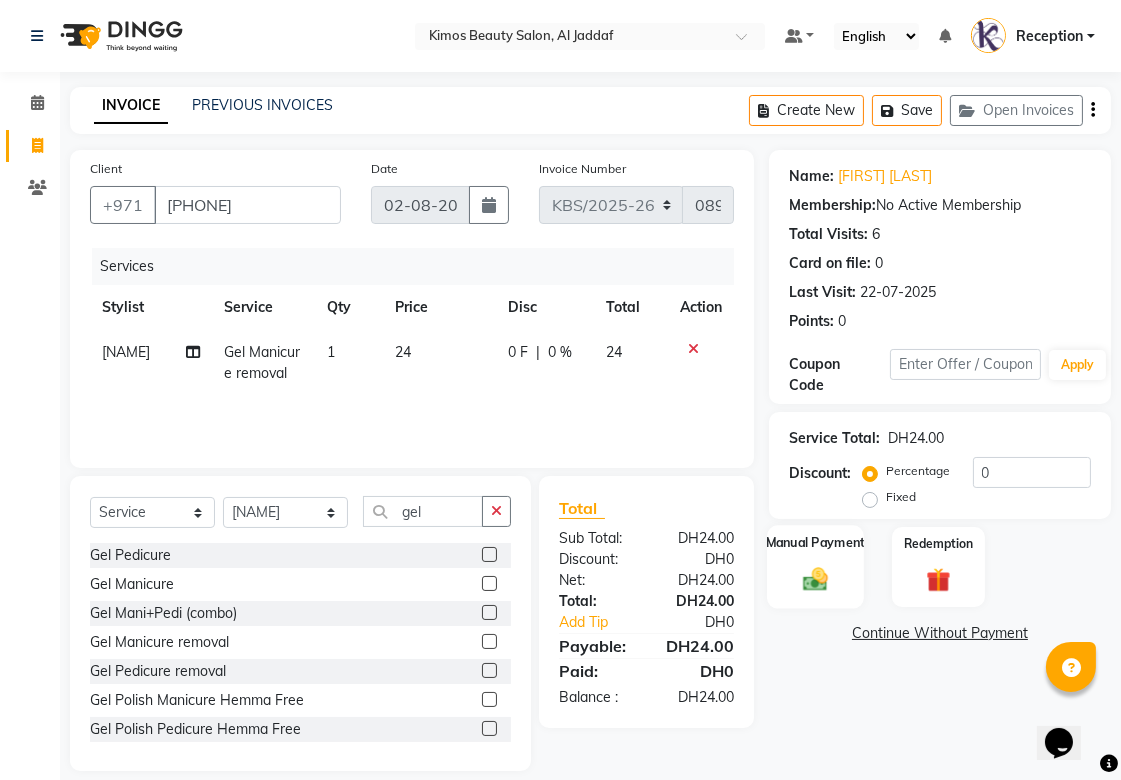 click 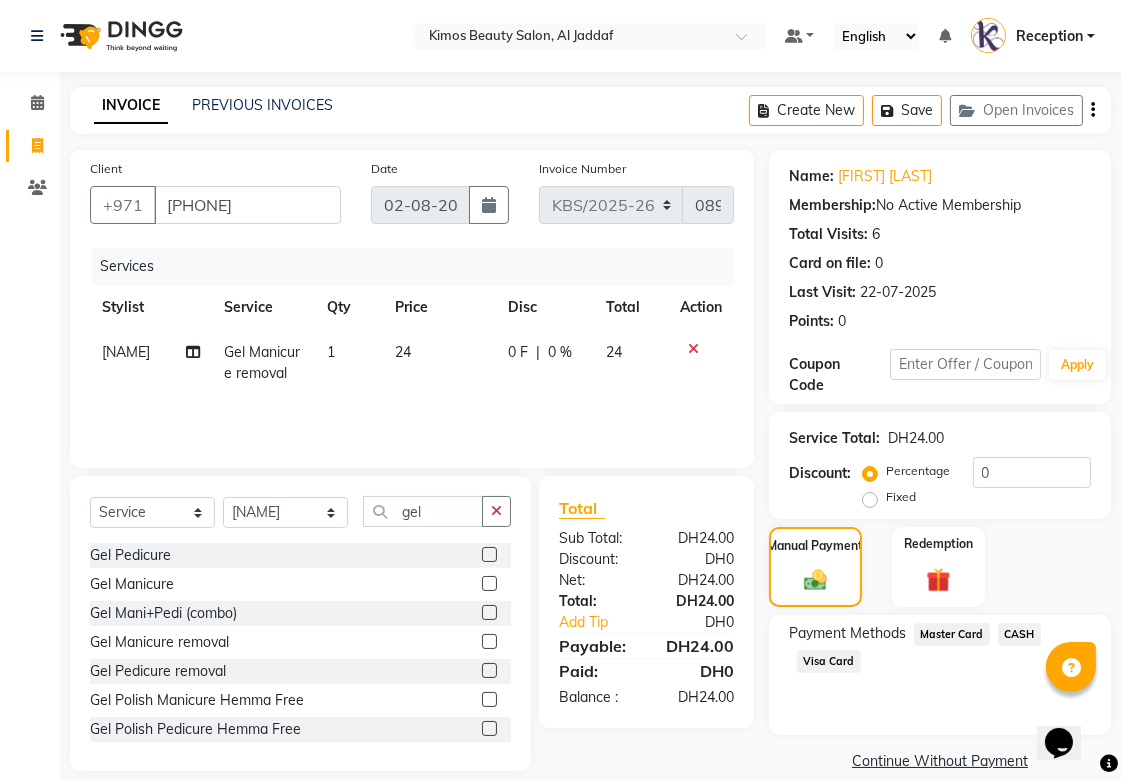 click on "Visa Card" 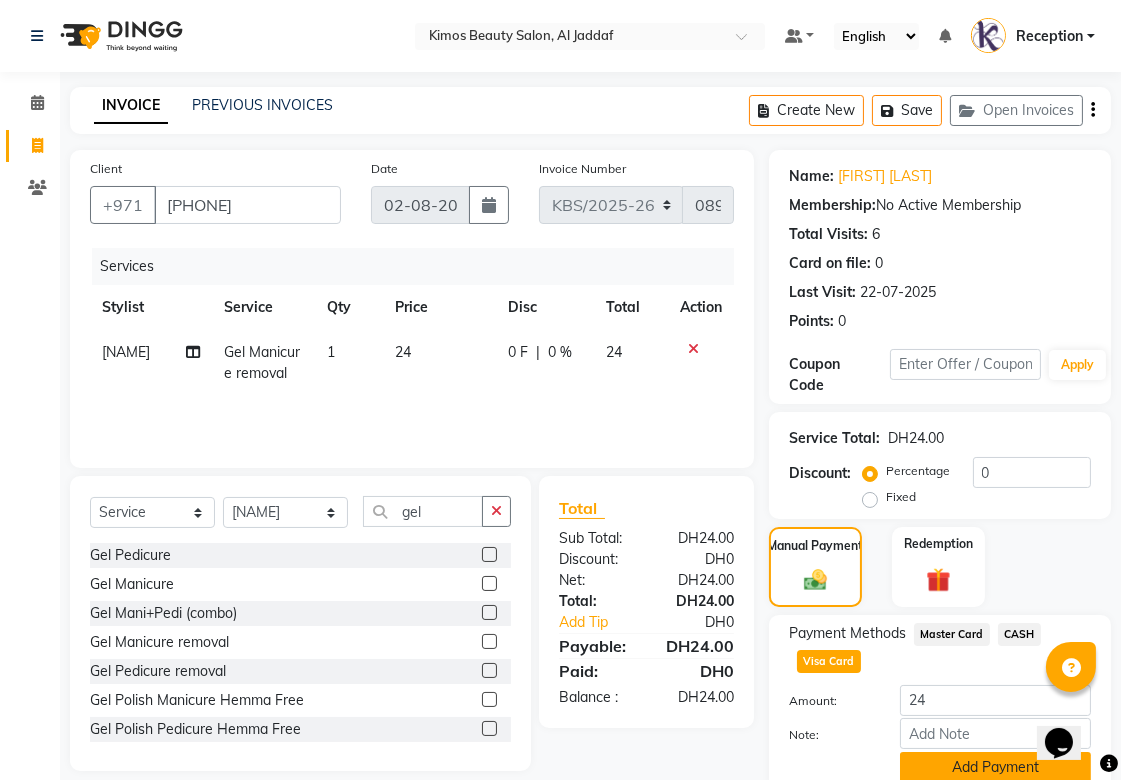 click on "Add Payment" 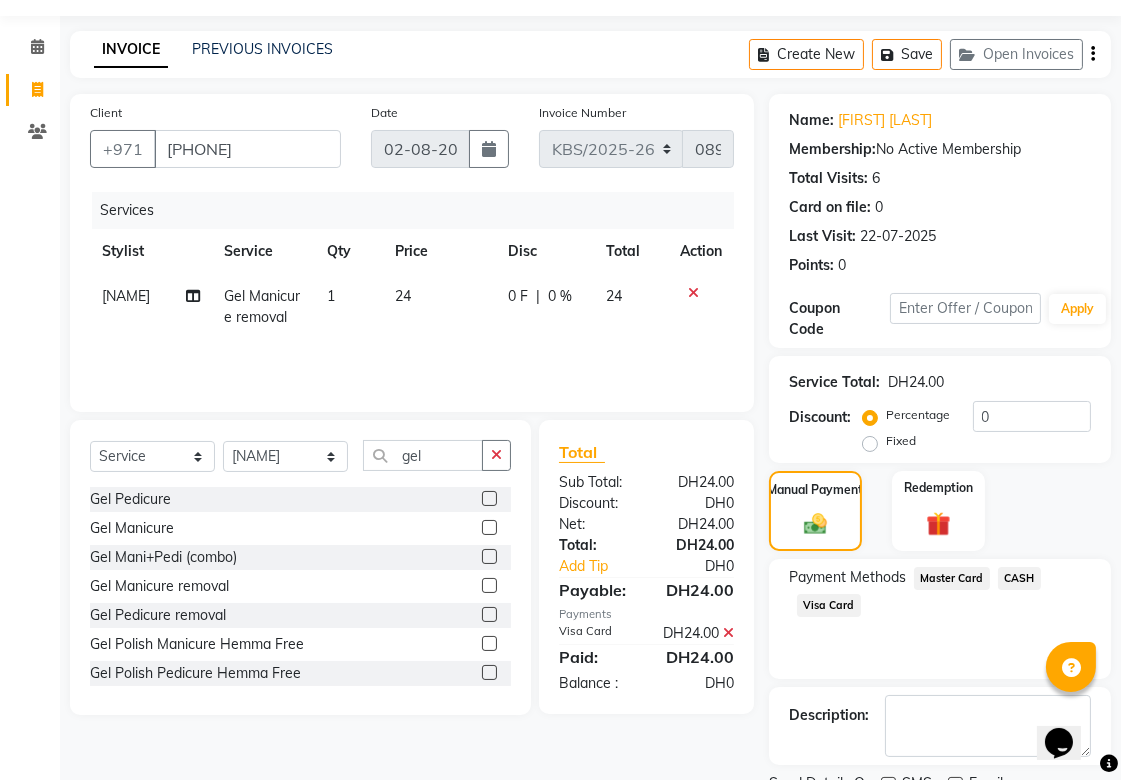 scroll, scrollTop: 111, scrollLeft: 0, axis: vertical 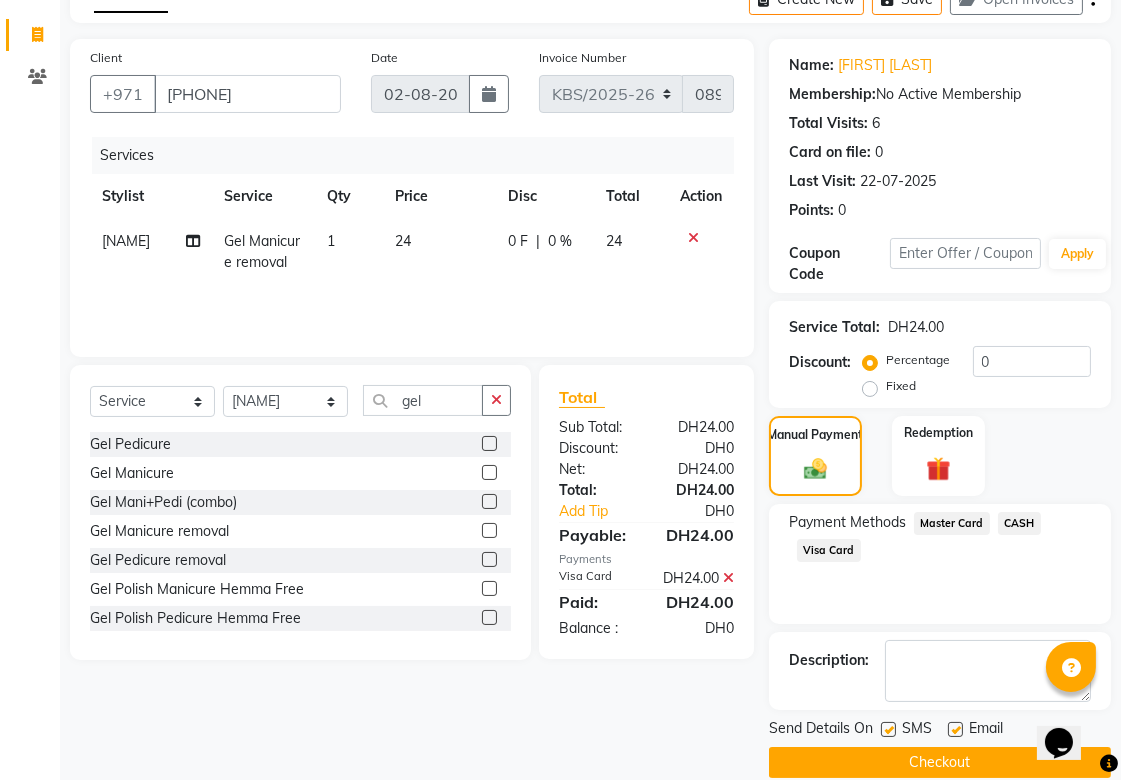 click on "Checkout" 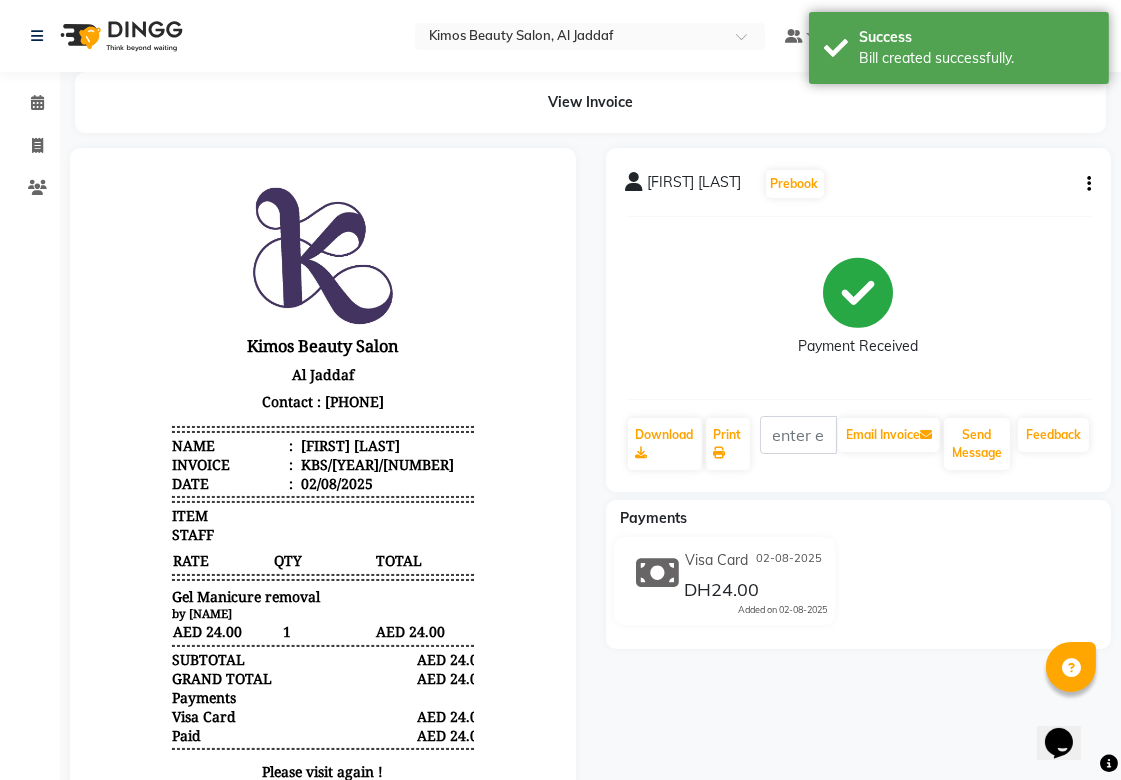 scroll, scrollTop: 0, scrollLeft: 0, axis: both 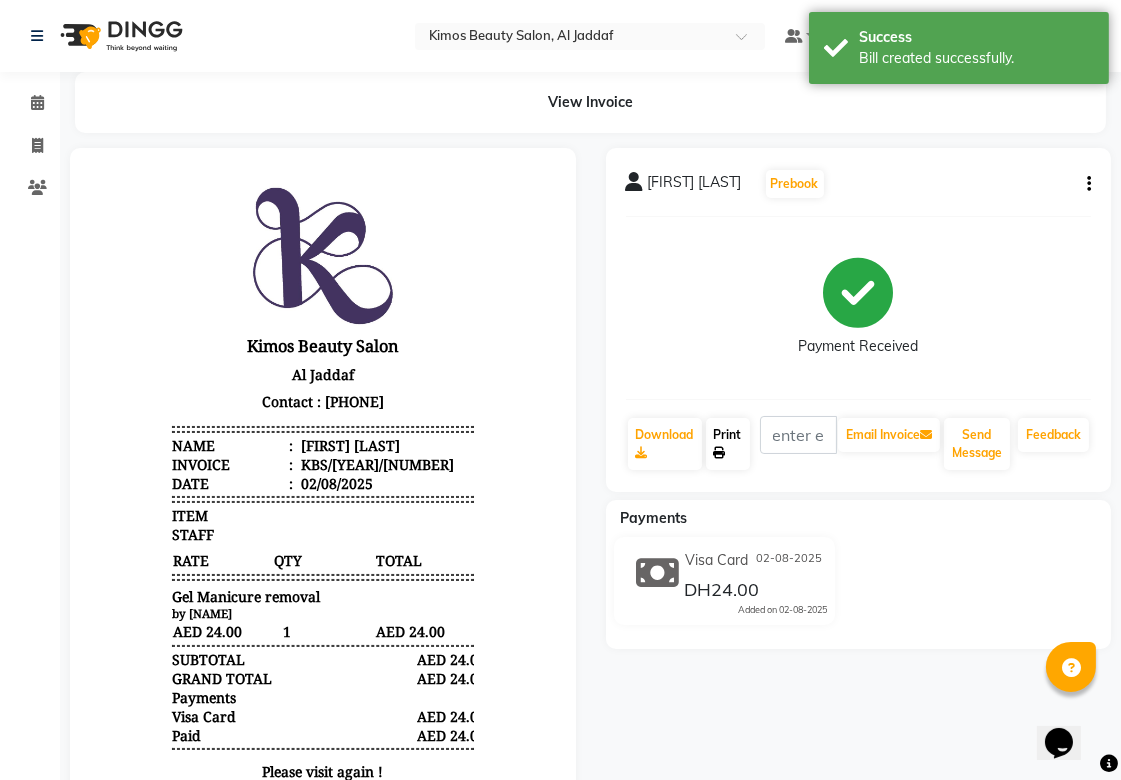 click on "Print" 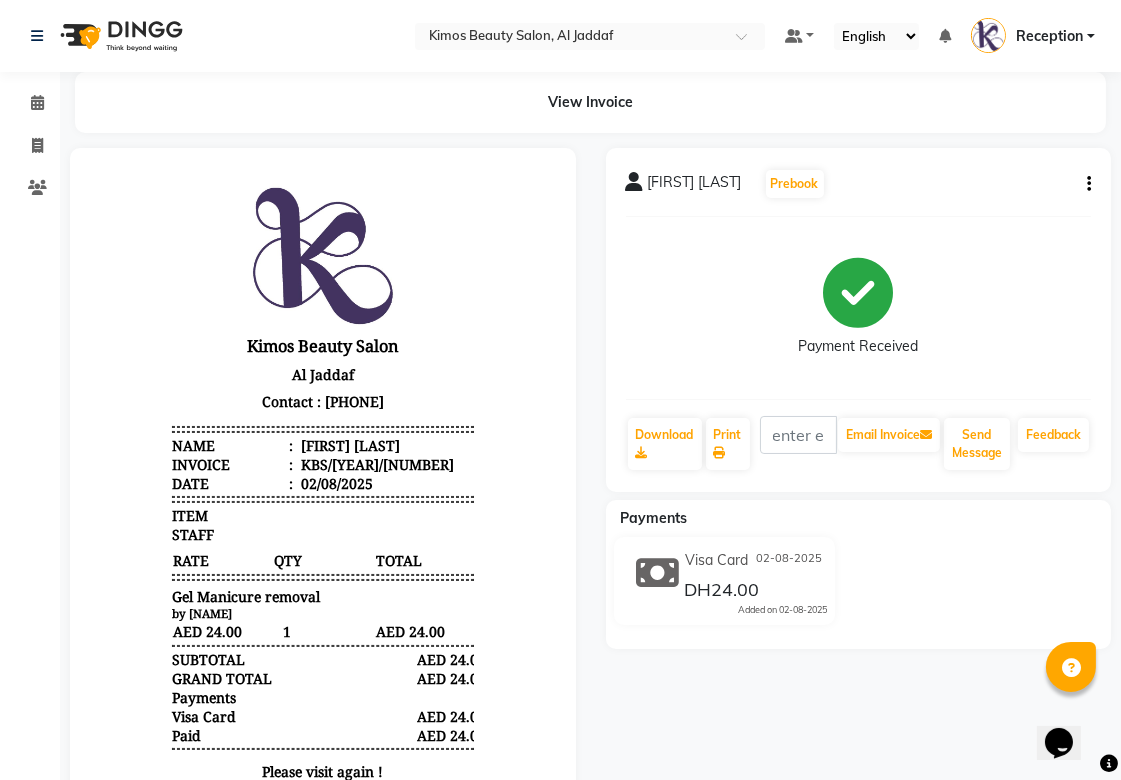 select on "service" 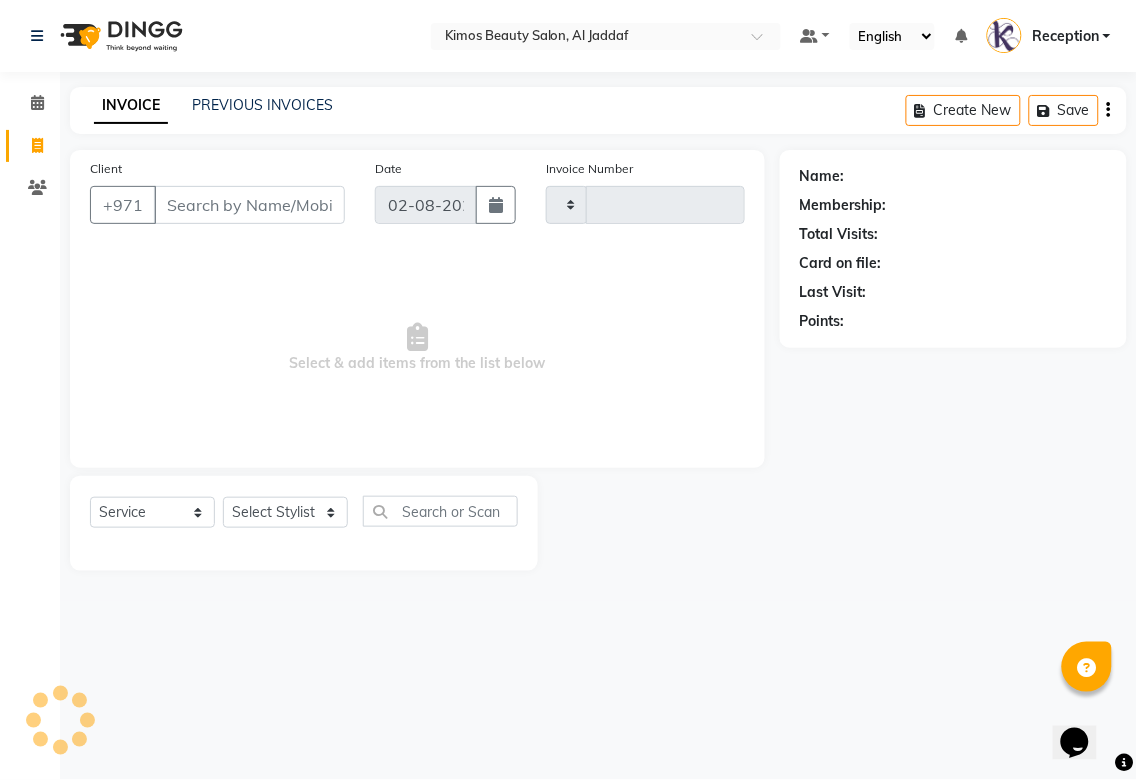 type on "0895" 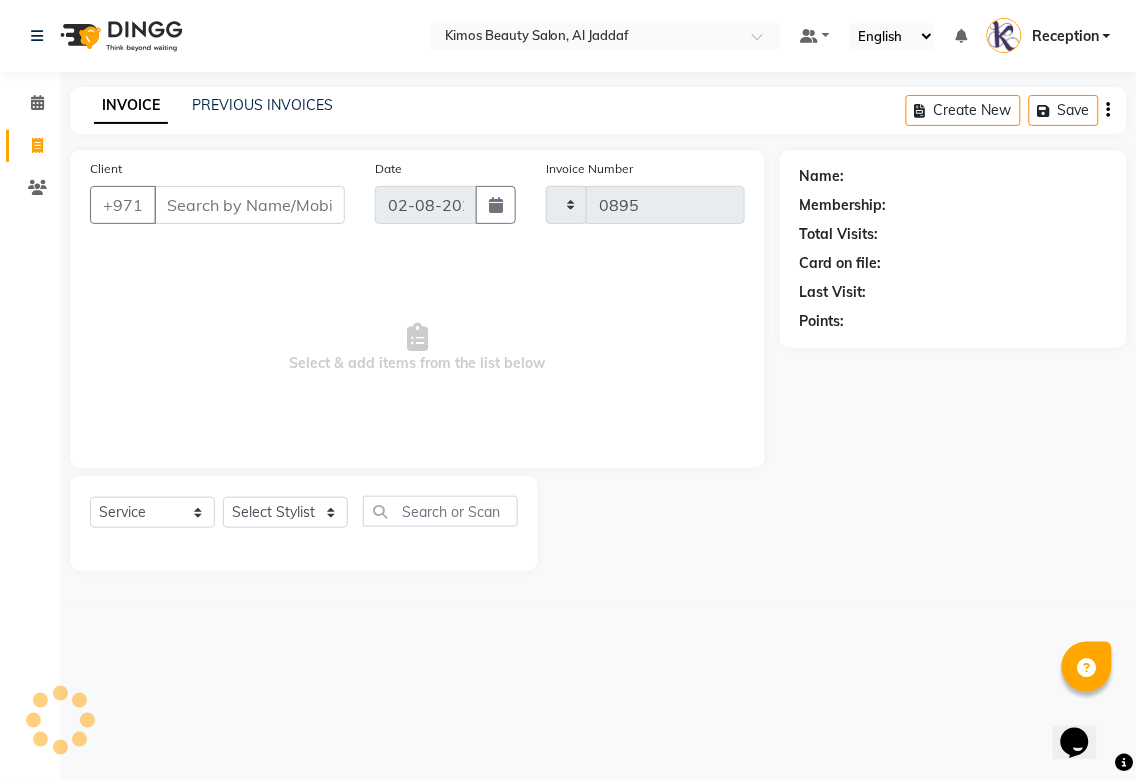 select on "3941" 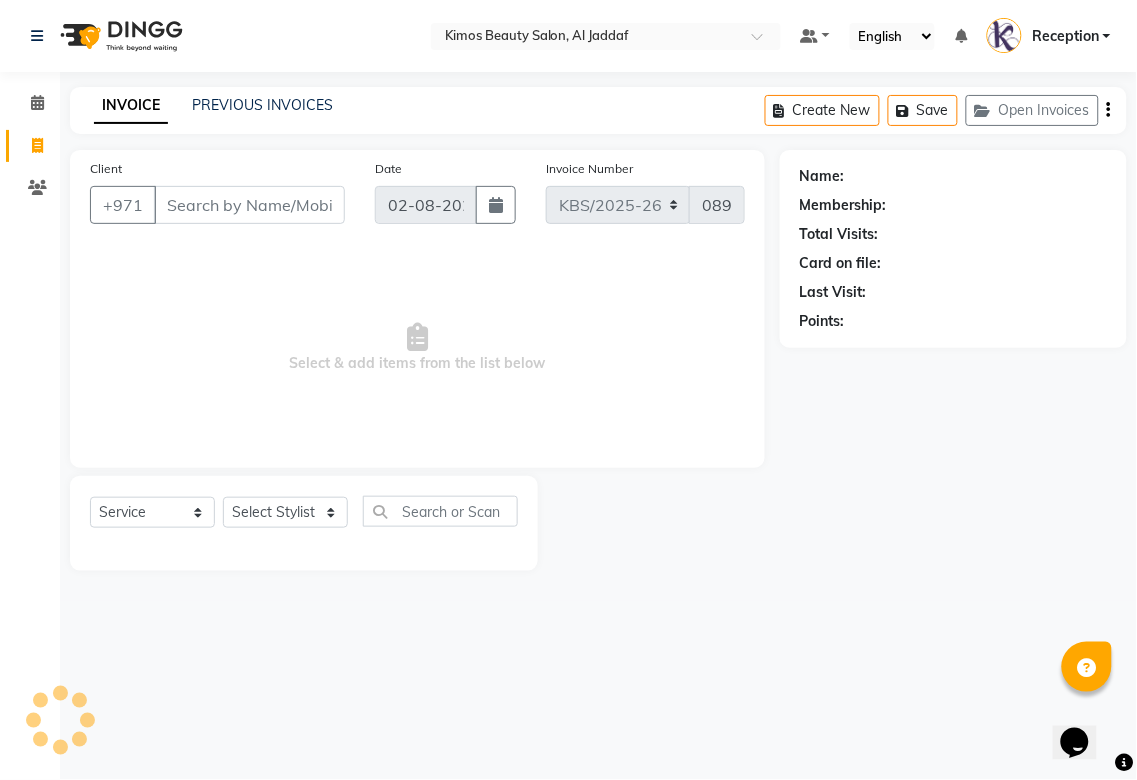 click on "Client" at bounding box center [249, 205] 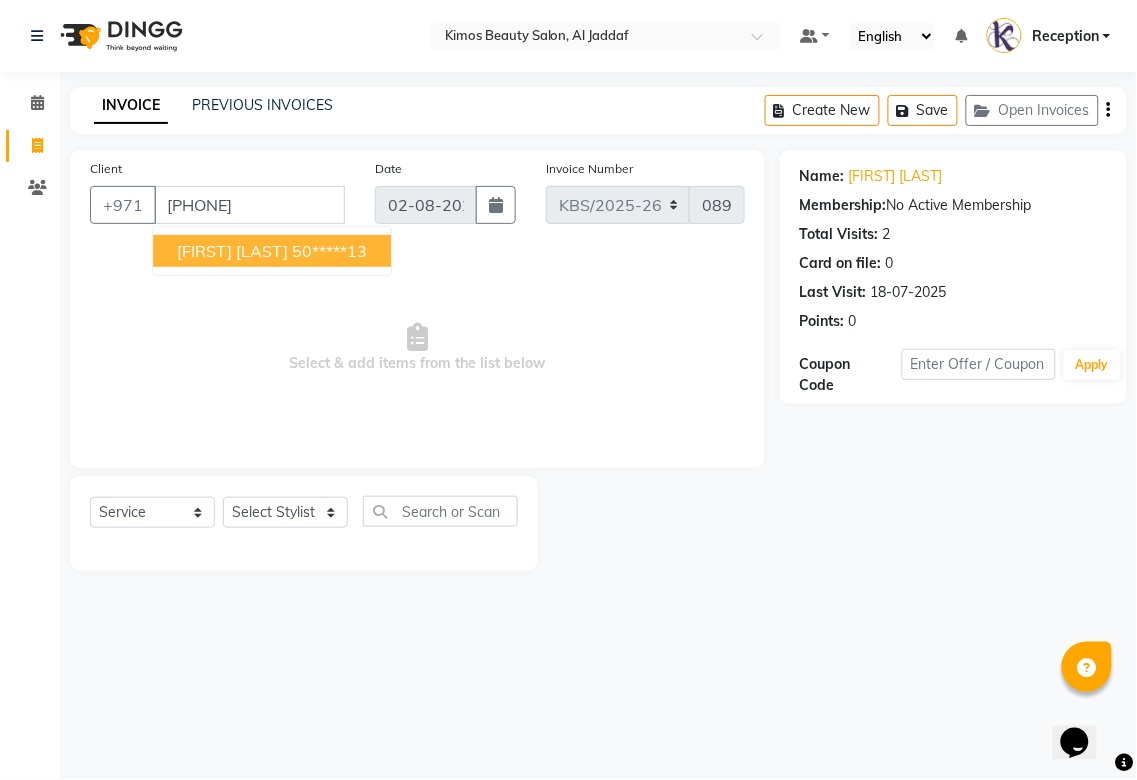 click on "50*****13" at bounding box center (329, 251) 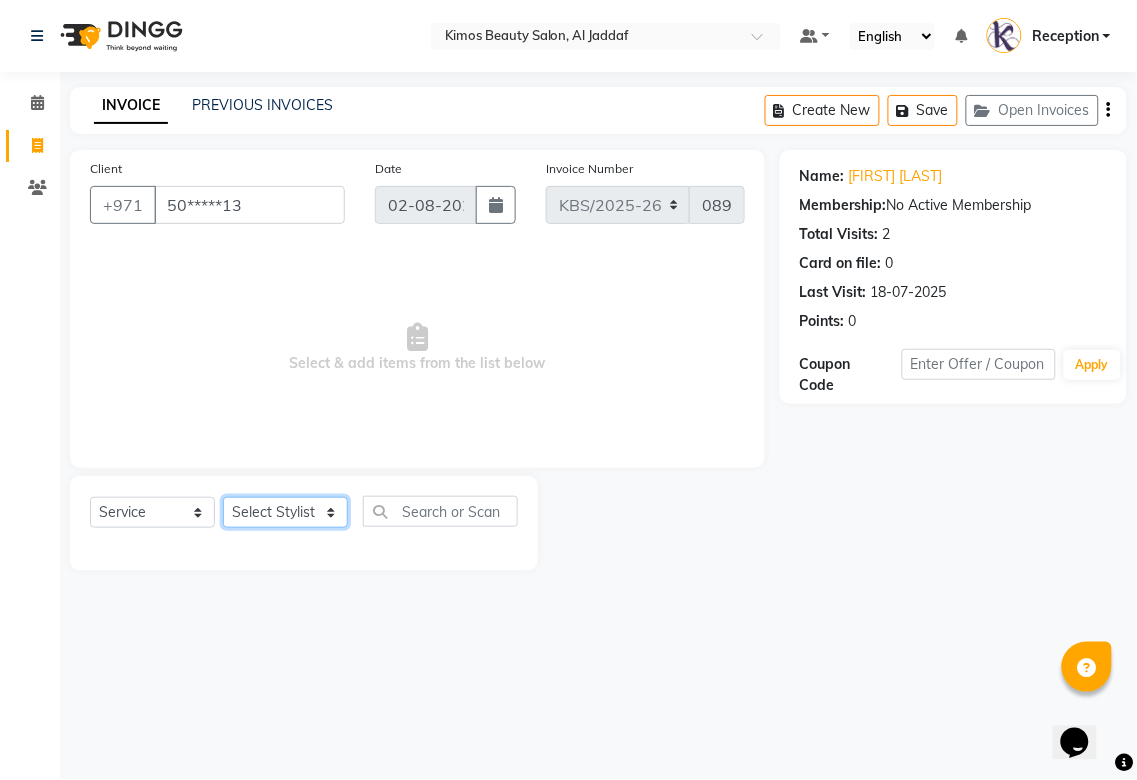 click on "Select Stylist KIMOS [NAME] [NAME] Reception [NAME] [NAME]" 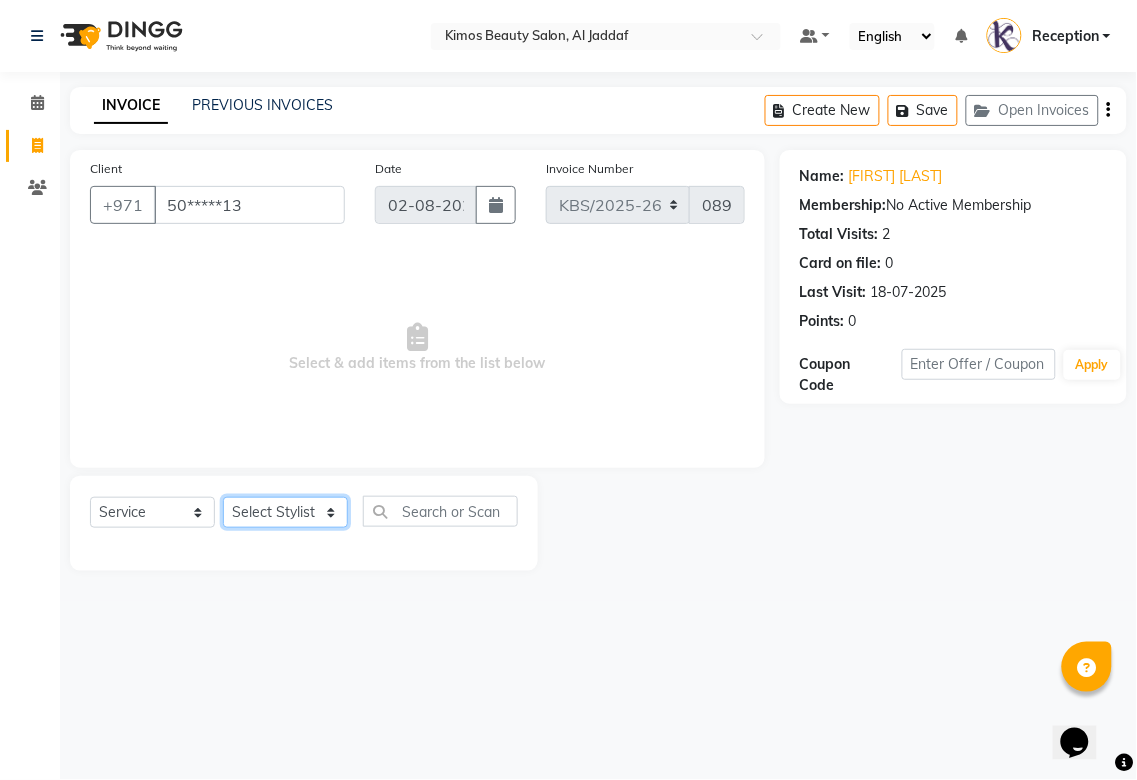 select on "53914" 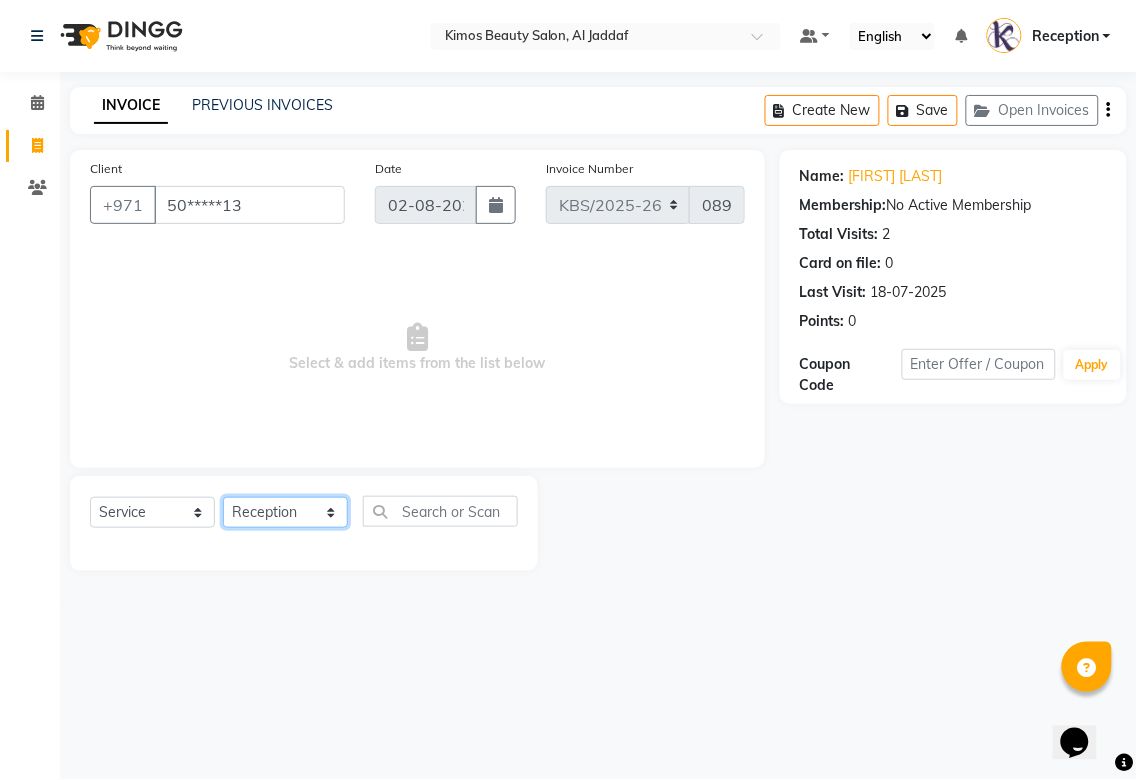 click on "Select Stylist KIMOS [NAME] [NAME] Reception [NAME] [NAME]" 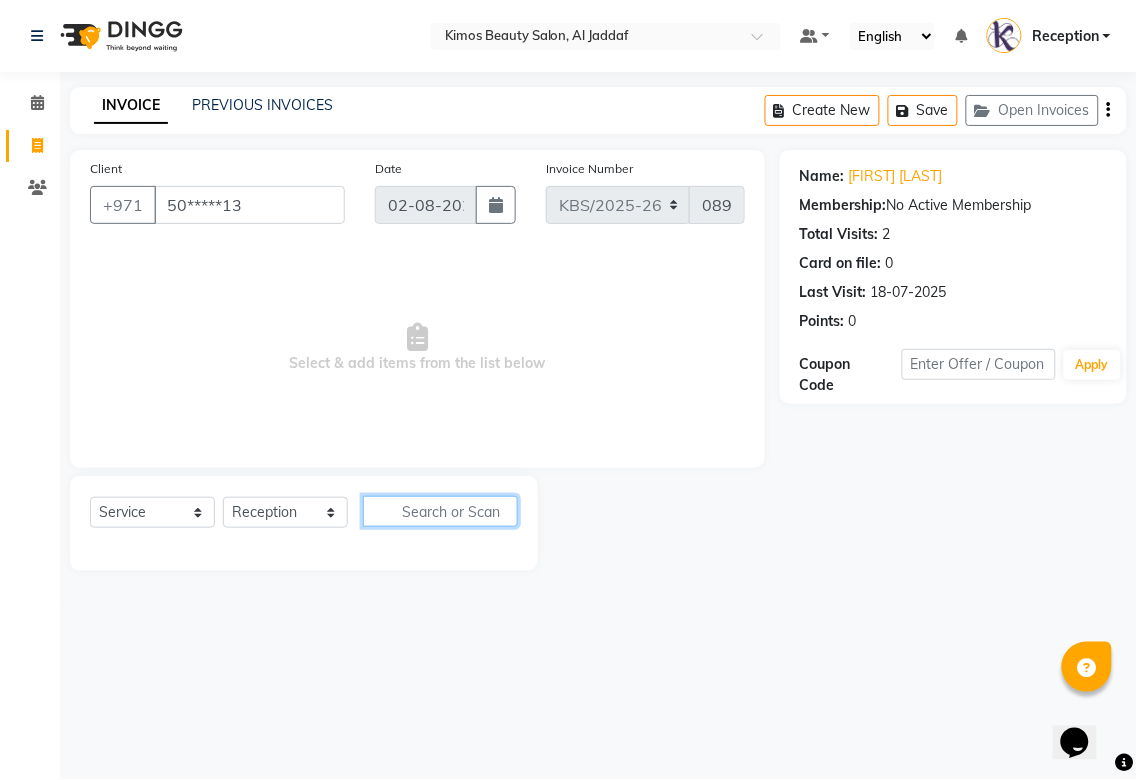 drag, startPoint x: 454, startPoint y: 507, endPoint x: 452, endPoint y: 485, distance: 22.090721 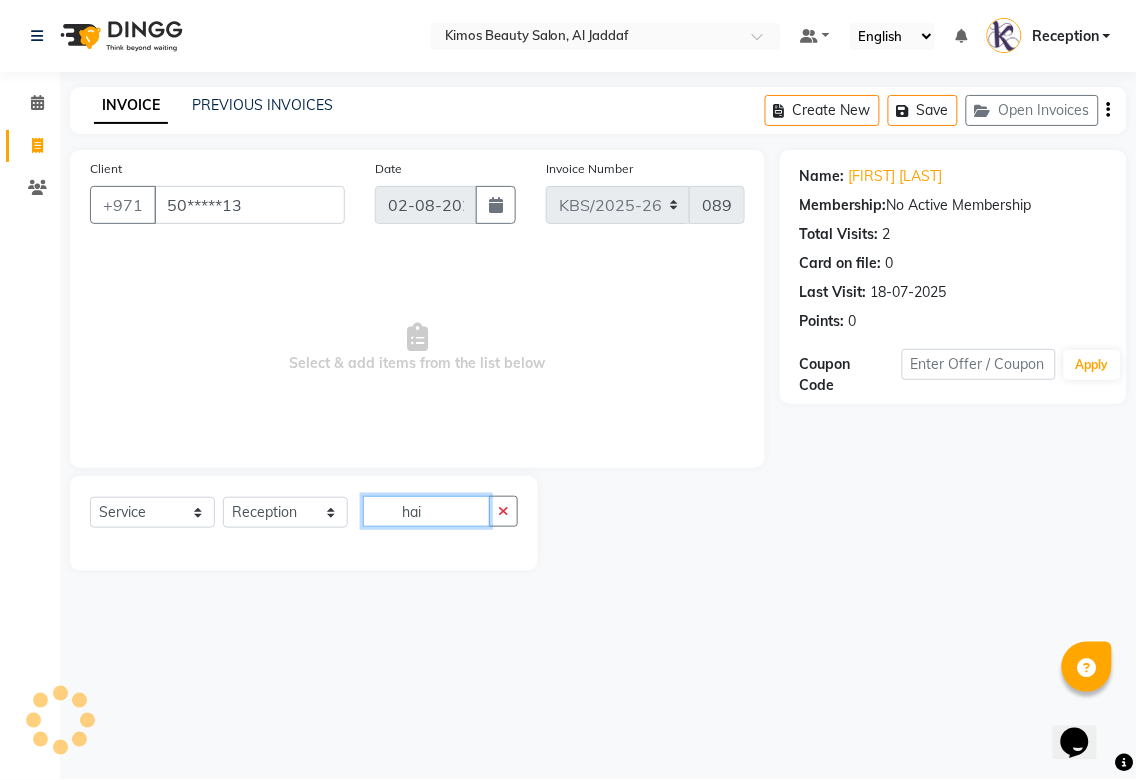 type on "hai" 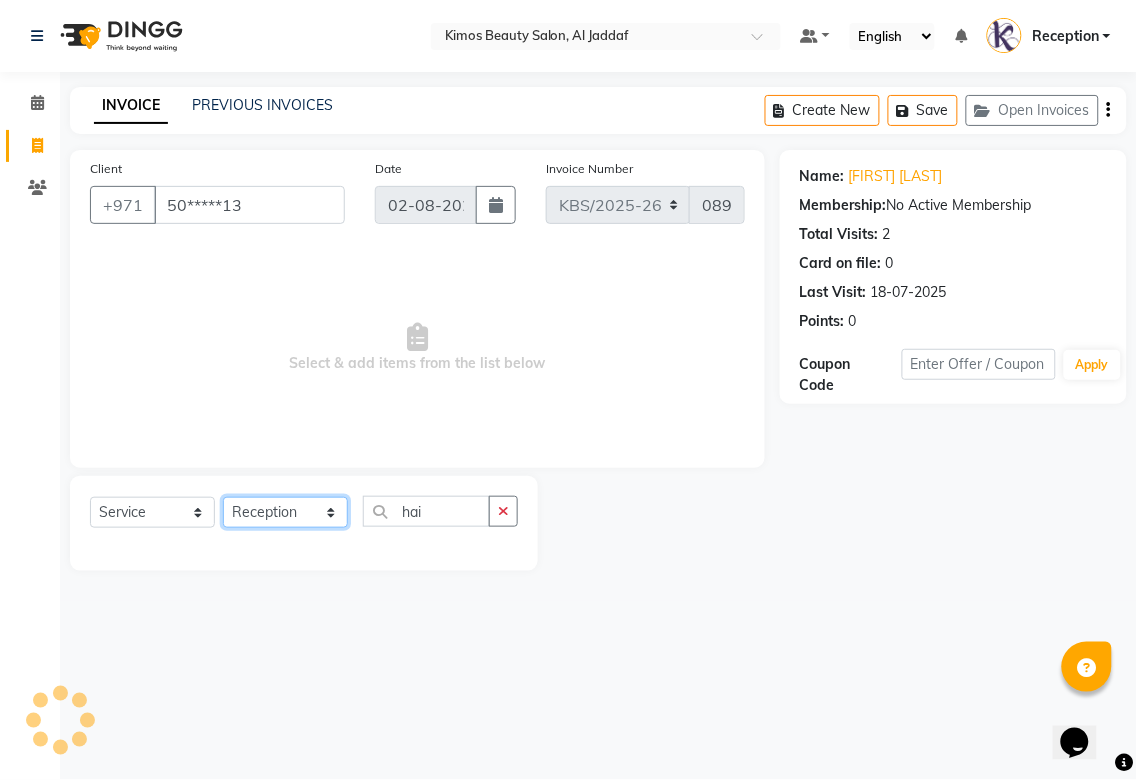 click on "Select Stylist KIMOS [NAME] [NAME] Reception [NAME] [NAME]" 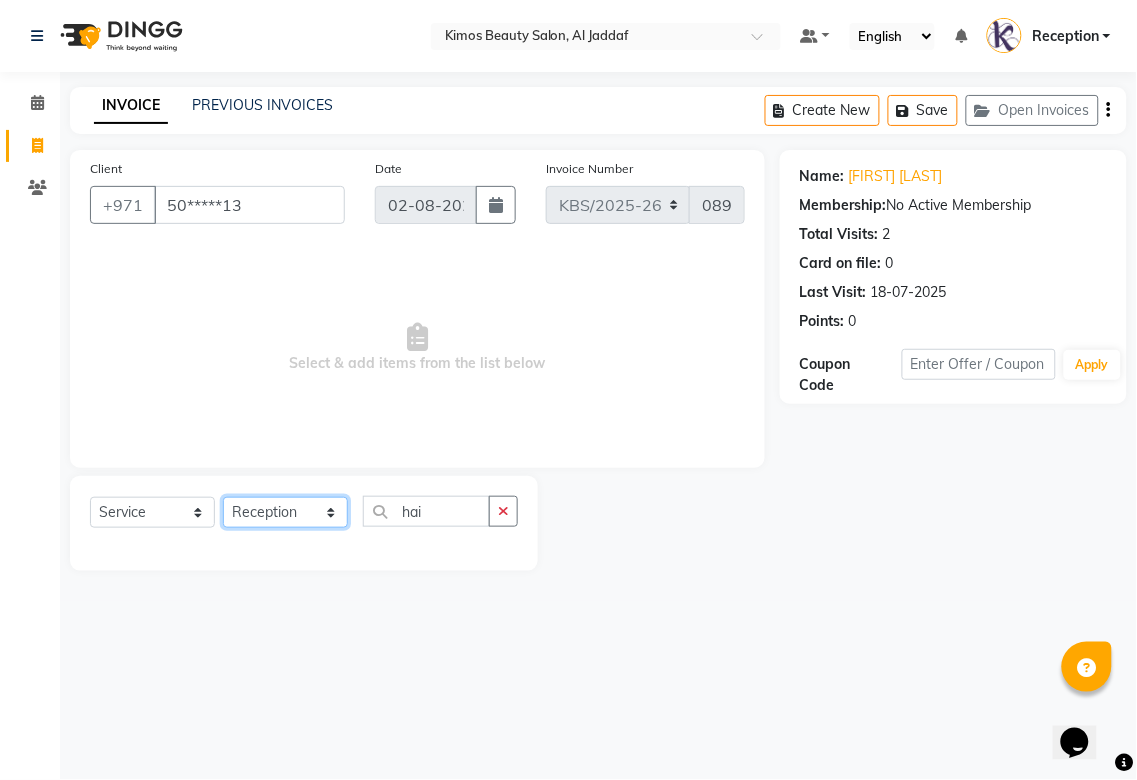 click on "Select Stylist KIMOS [NAME] [NAME] Reception [NAME] [NAME]" 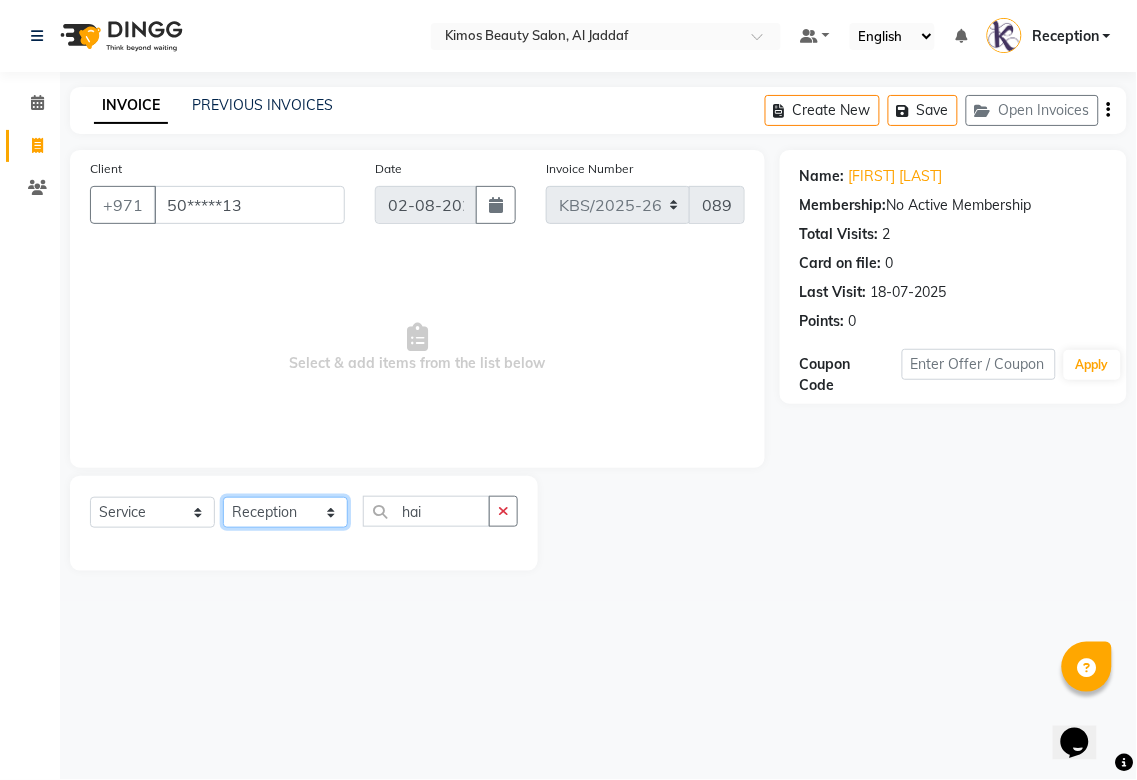 click on "Select Stylist KIMOS [NAME] [NAME] Reception [NAME] [NAME]" 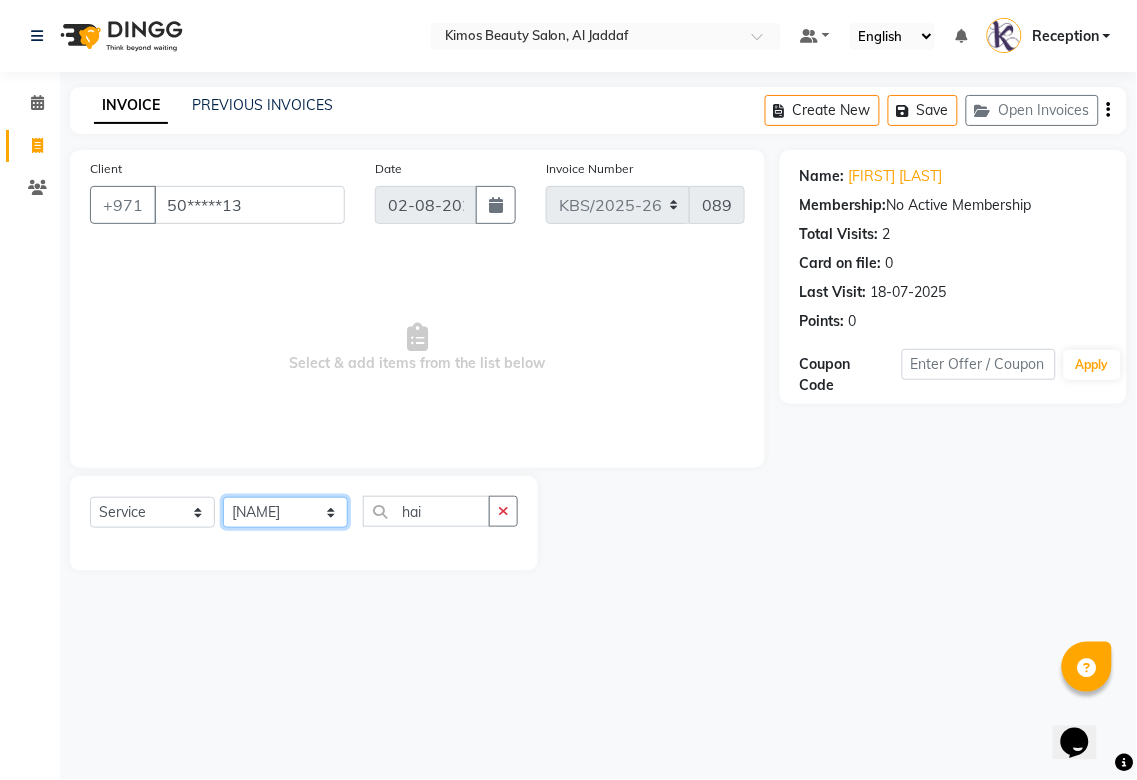 click on "Select Stylist KIMOS [NAME] [NAME] Reception [NAME] [NAME]" 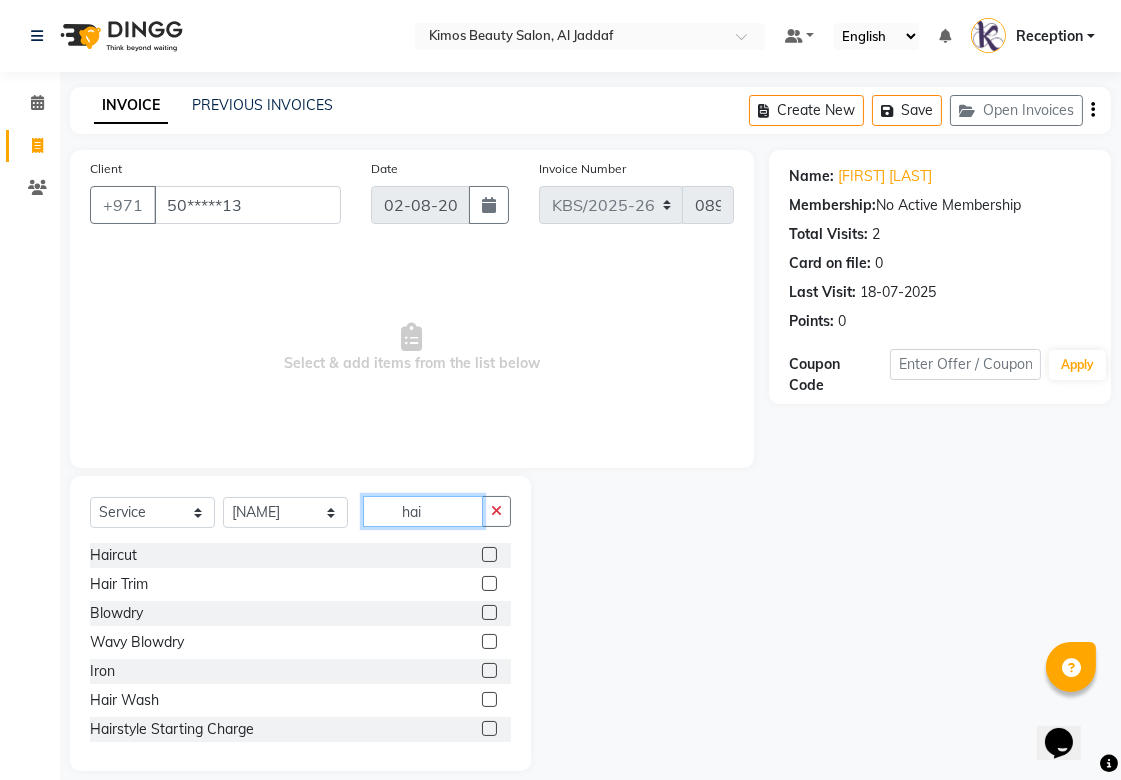drag, startPoint x: 441, startPoint y: 517, endPoint x: 254, endPoint y: 537, distance: 188.06648 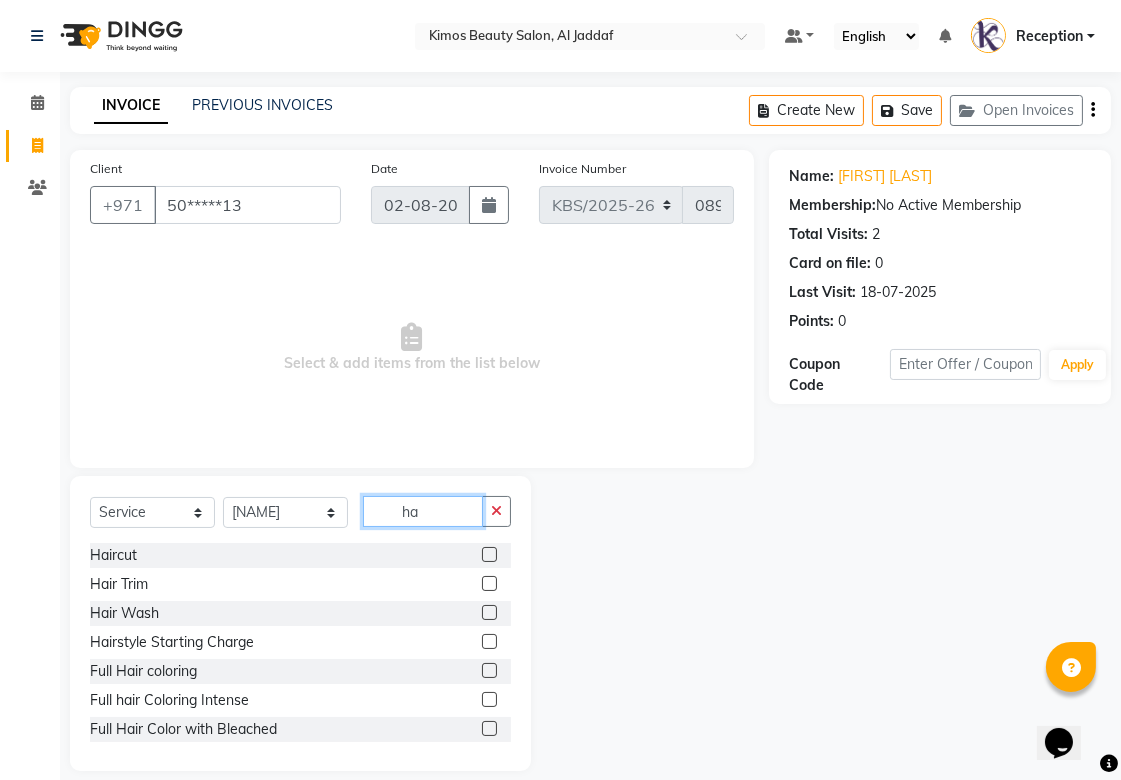 type on "h" 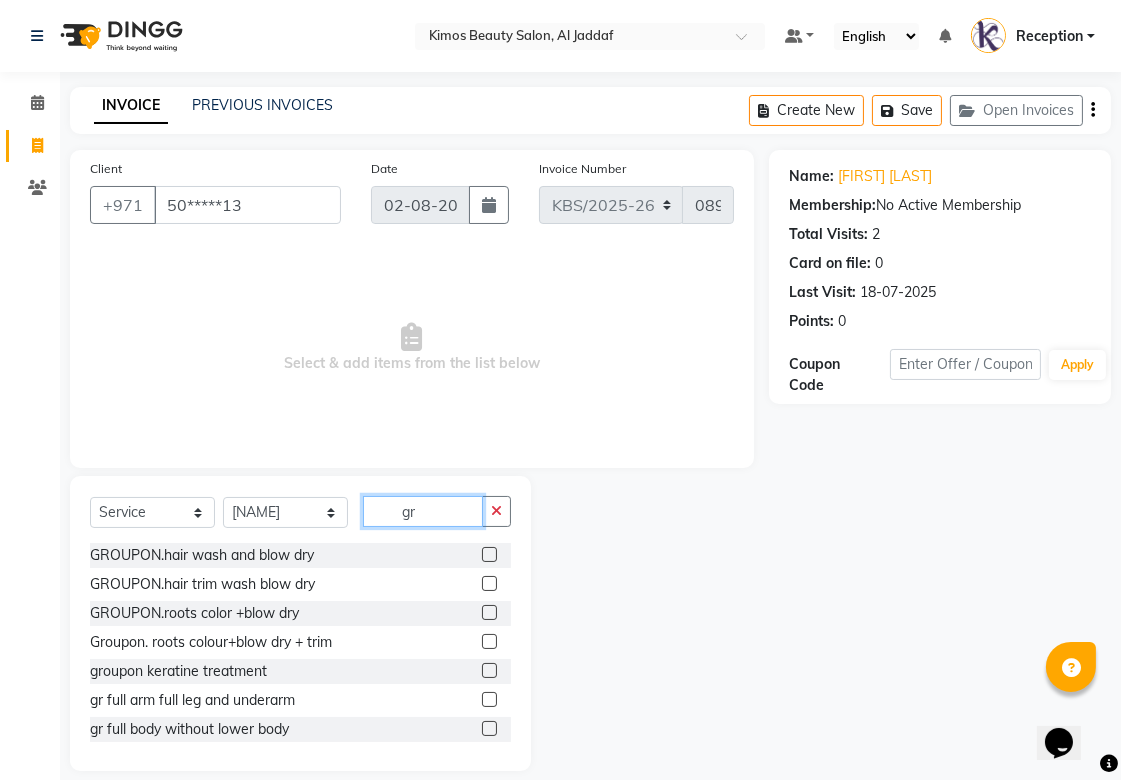 type on "gr" 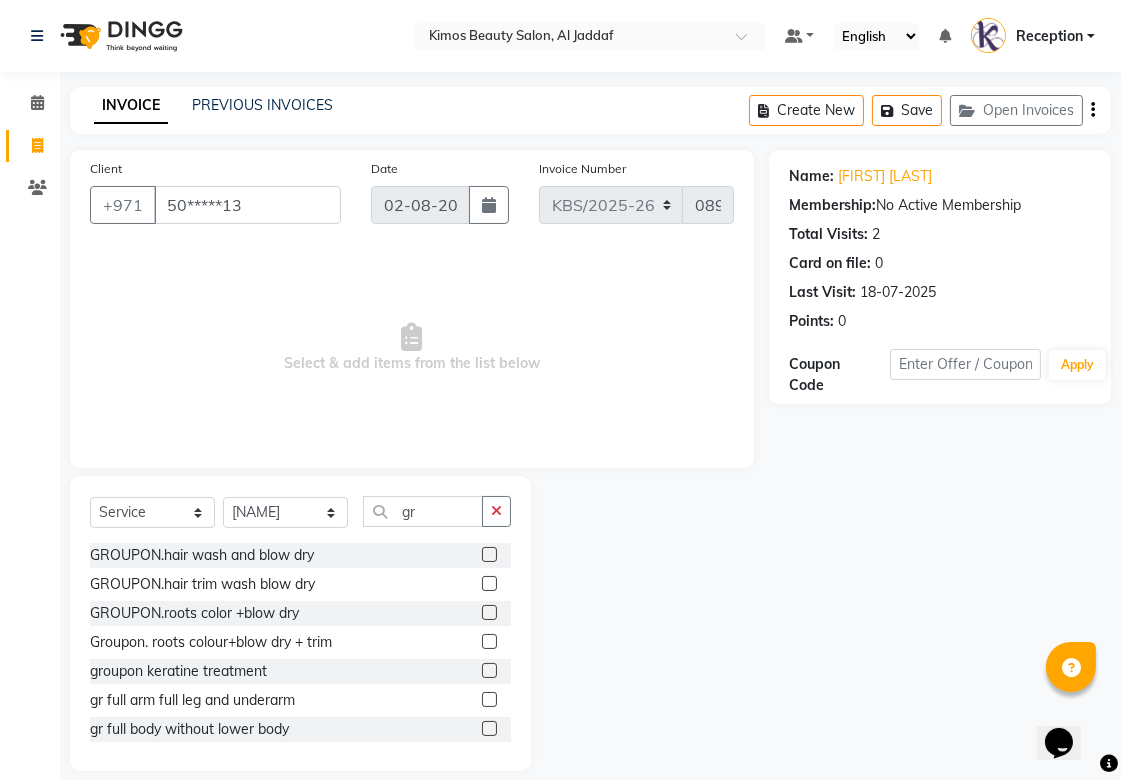 click 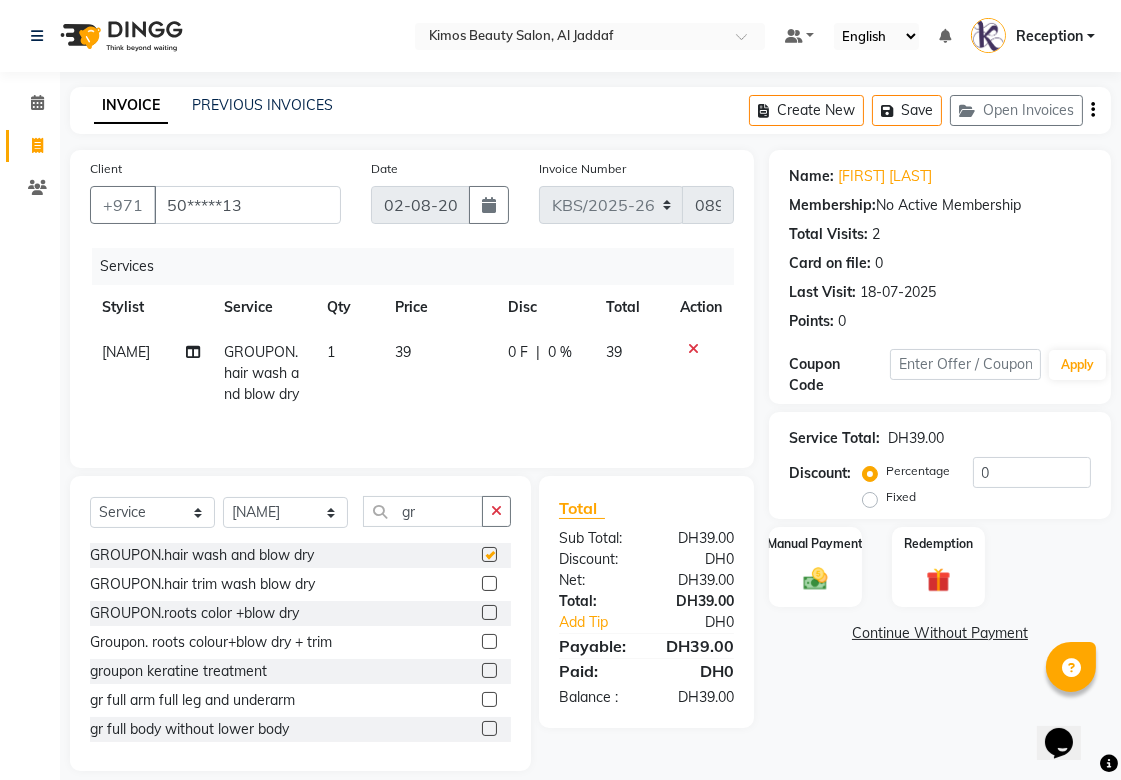 checkbox on "false" 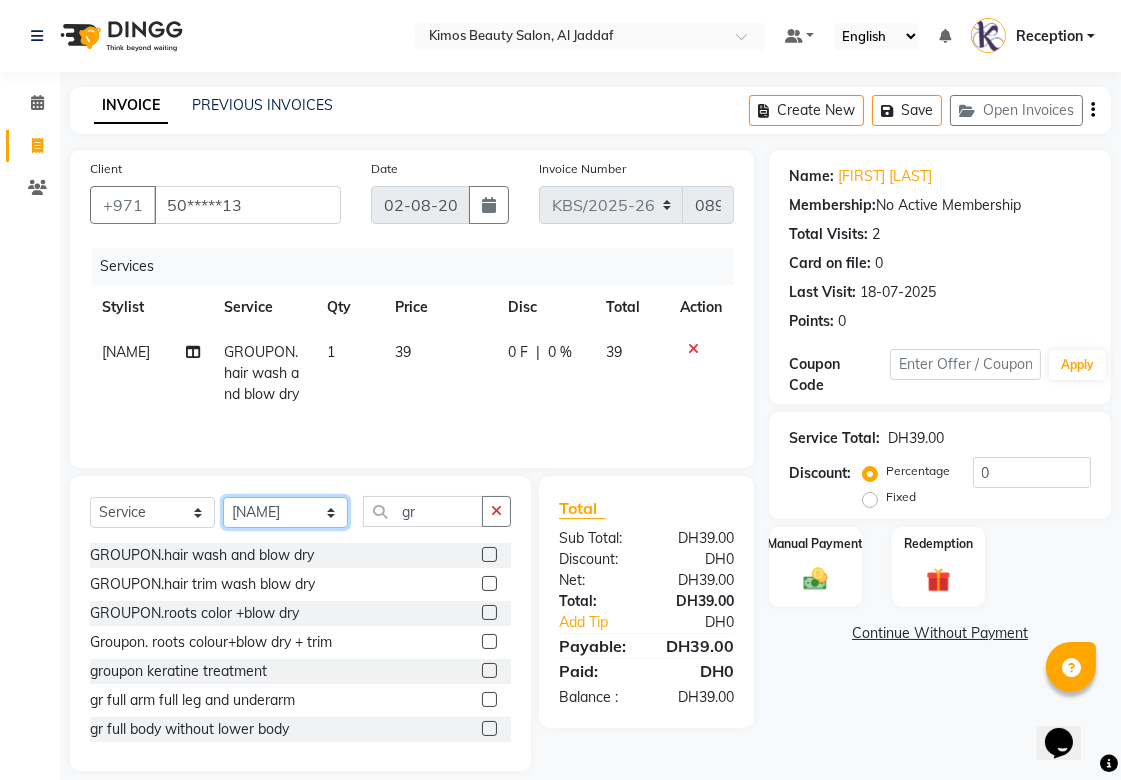 click on "Select Stylist KIMOS [NAME] [NAME] Reception [NAME] [NAME]" 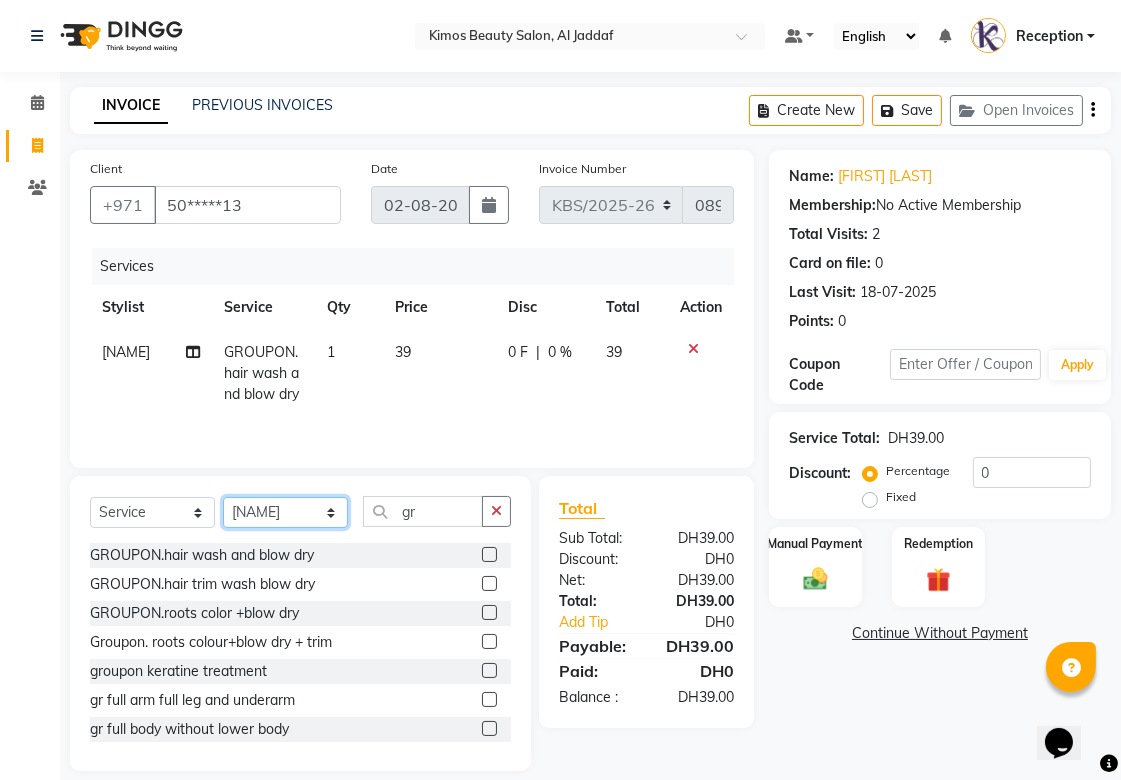 select on "[NUMBER]" 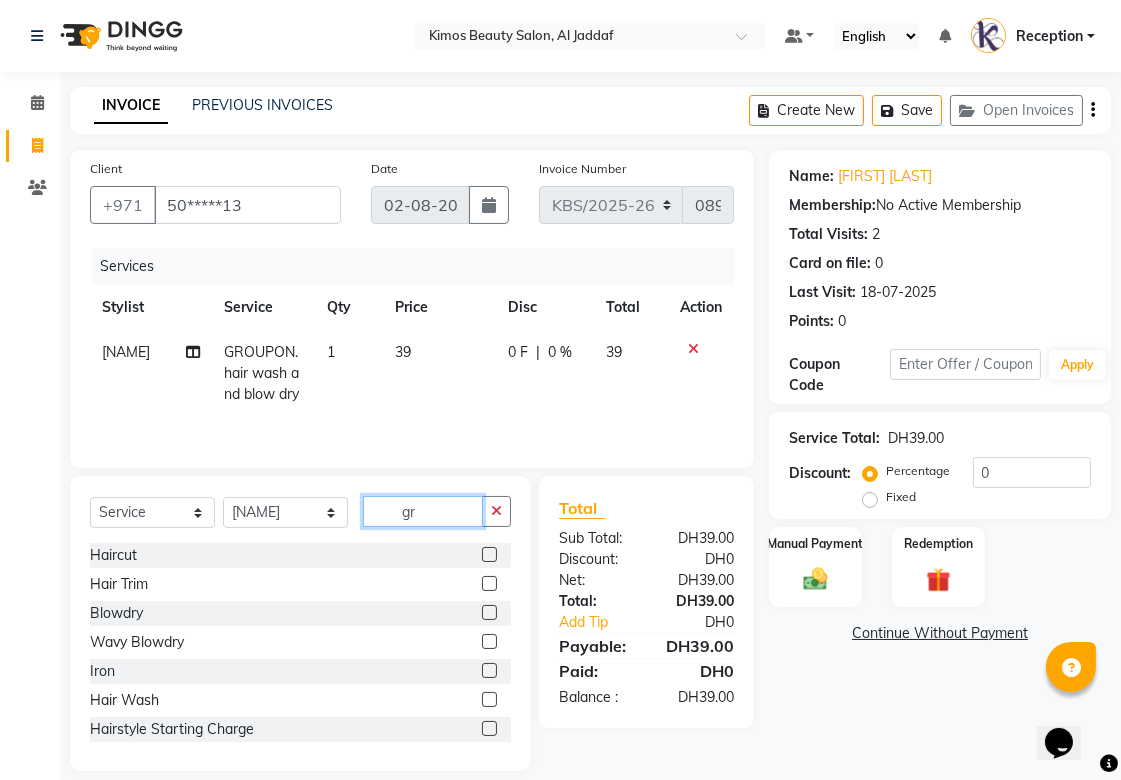 drag, startPoint x: 430, startPoint y: 514, endPoint x: 385, endPoint y: 510, distance: 45.17743 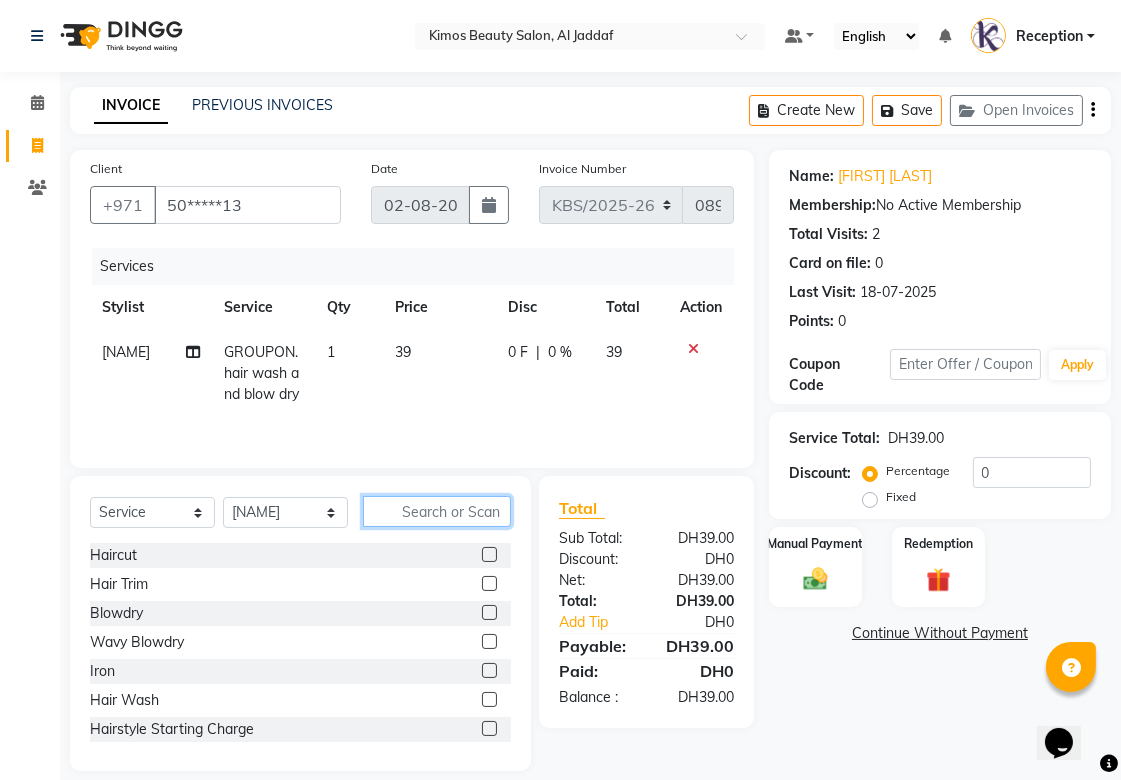 type on "c" 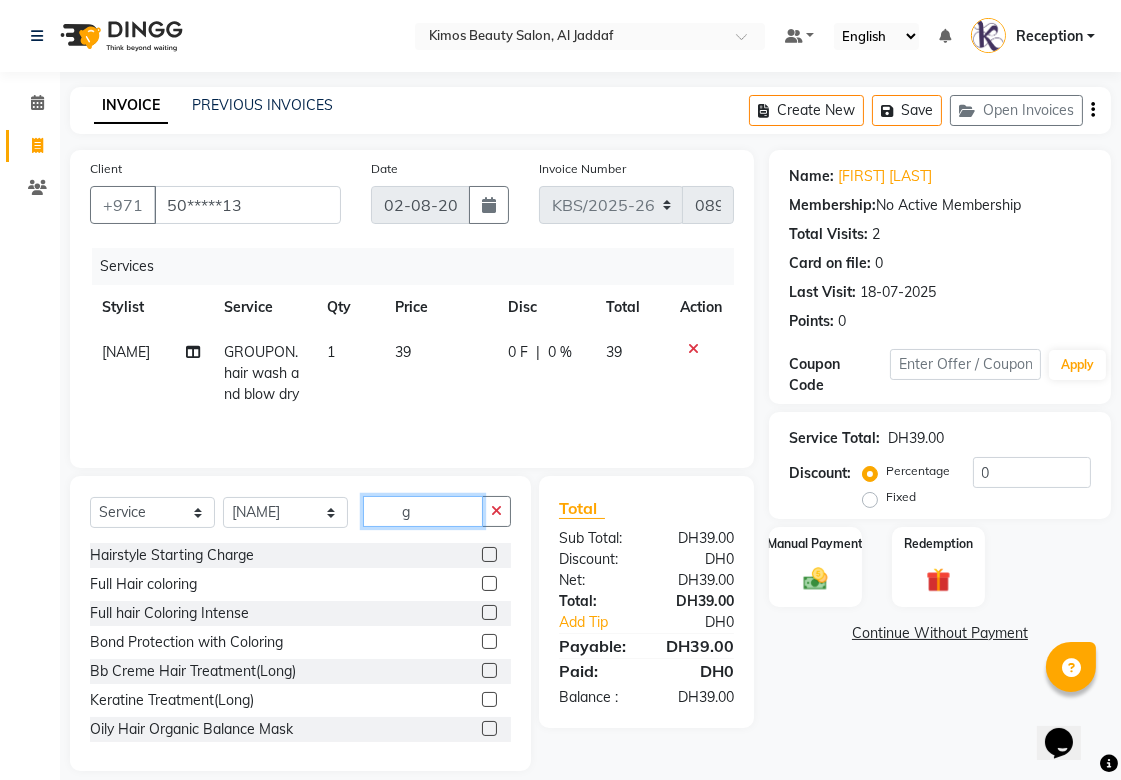 type on "gr" 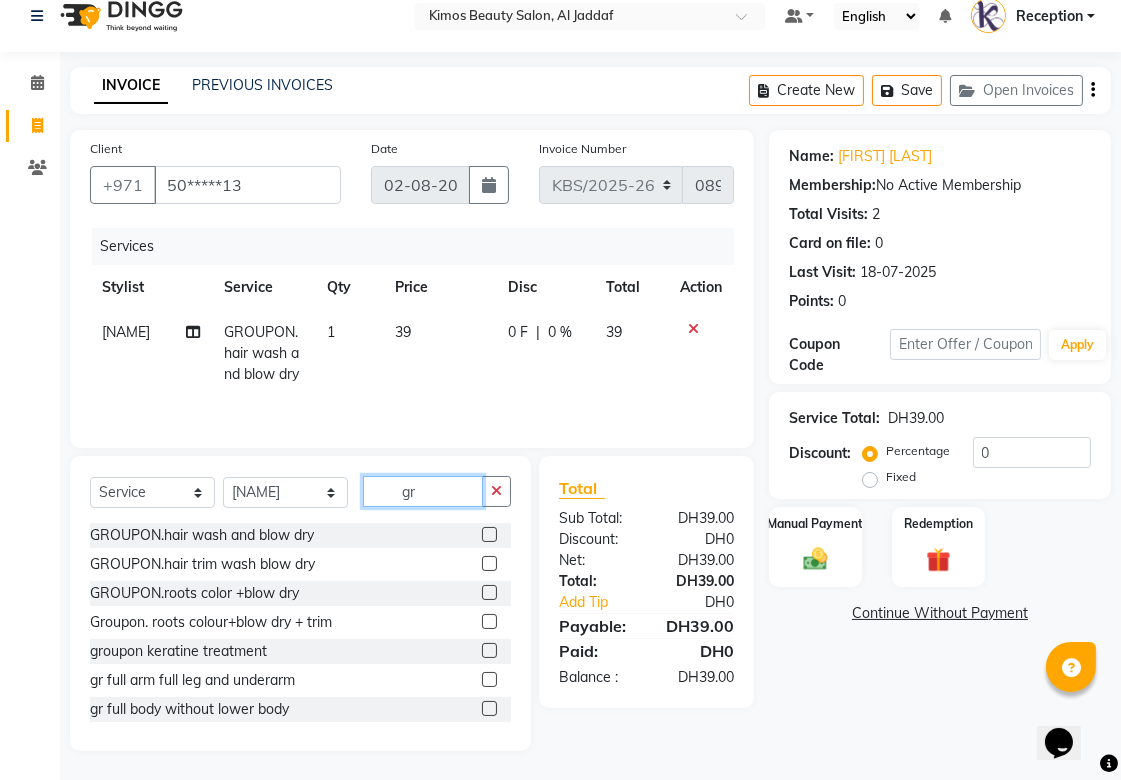 scroll, scrollTop: 23, scrollLeft: 0, axis: vertical 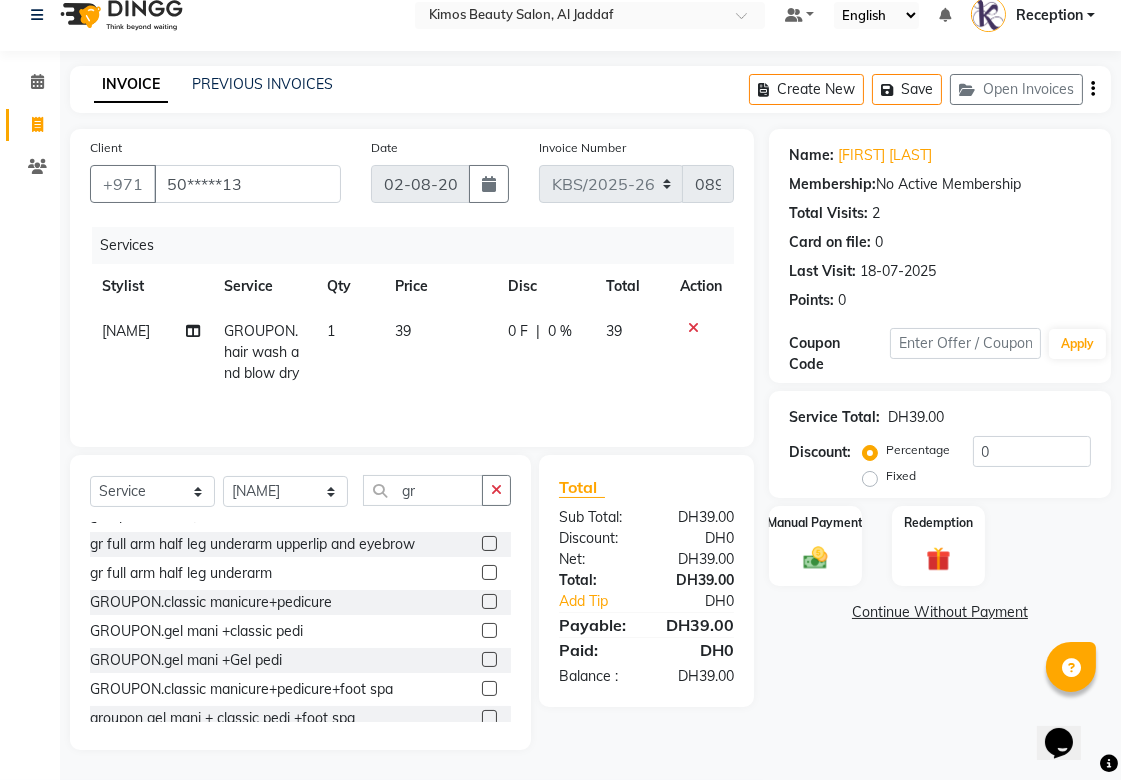 click 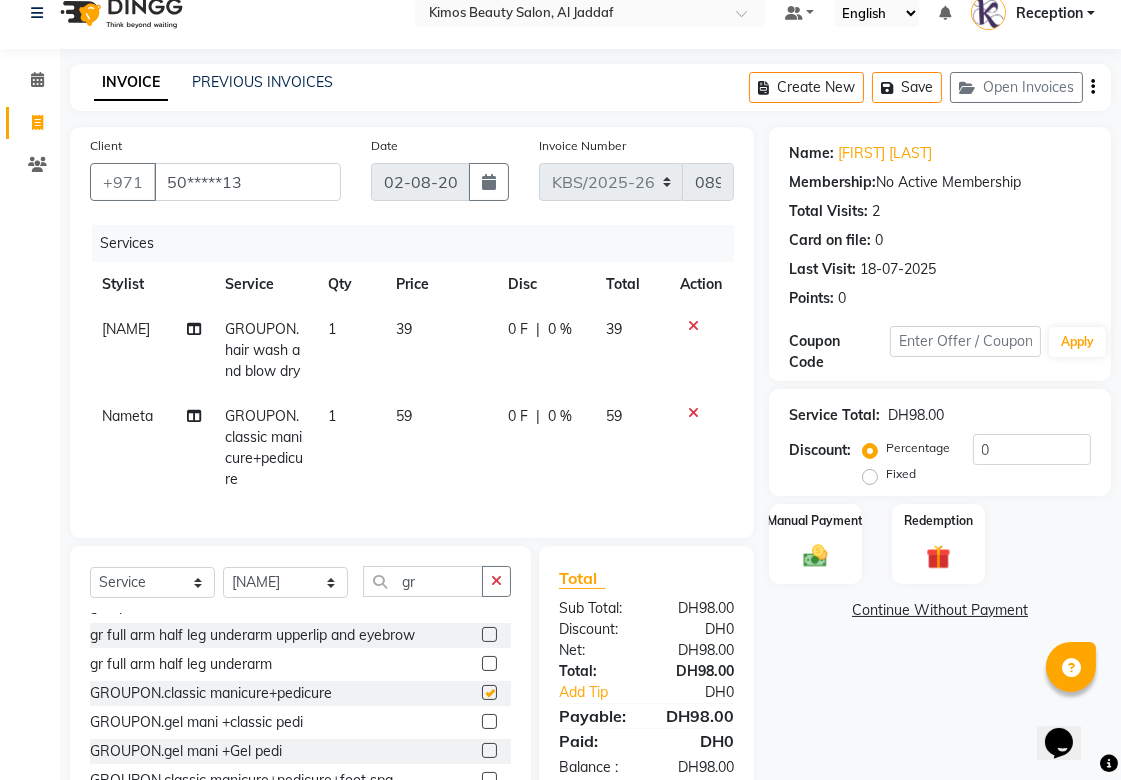 checkbox on "false" 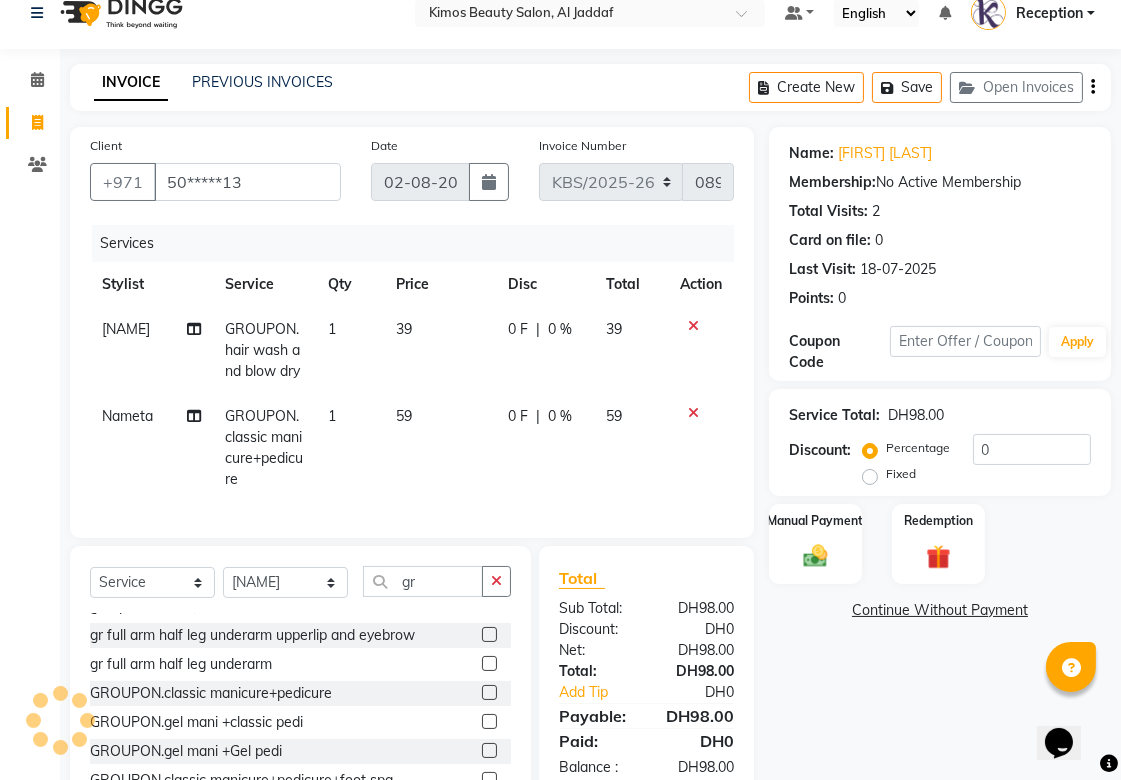 click on "39" 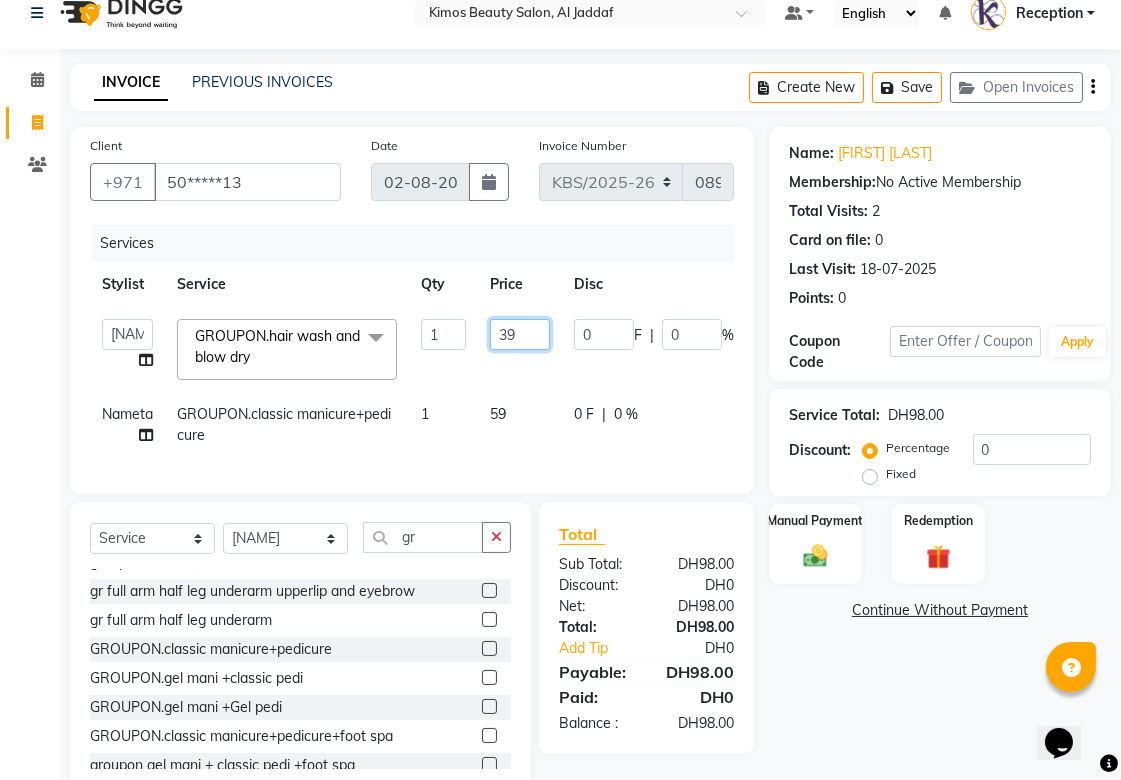 drag, startPoint x: 513, startPoint y: 336, endPoint x: 405, endPoint y: 336, distance: 108 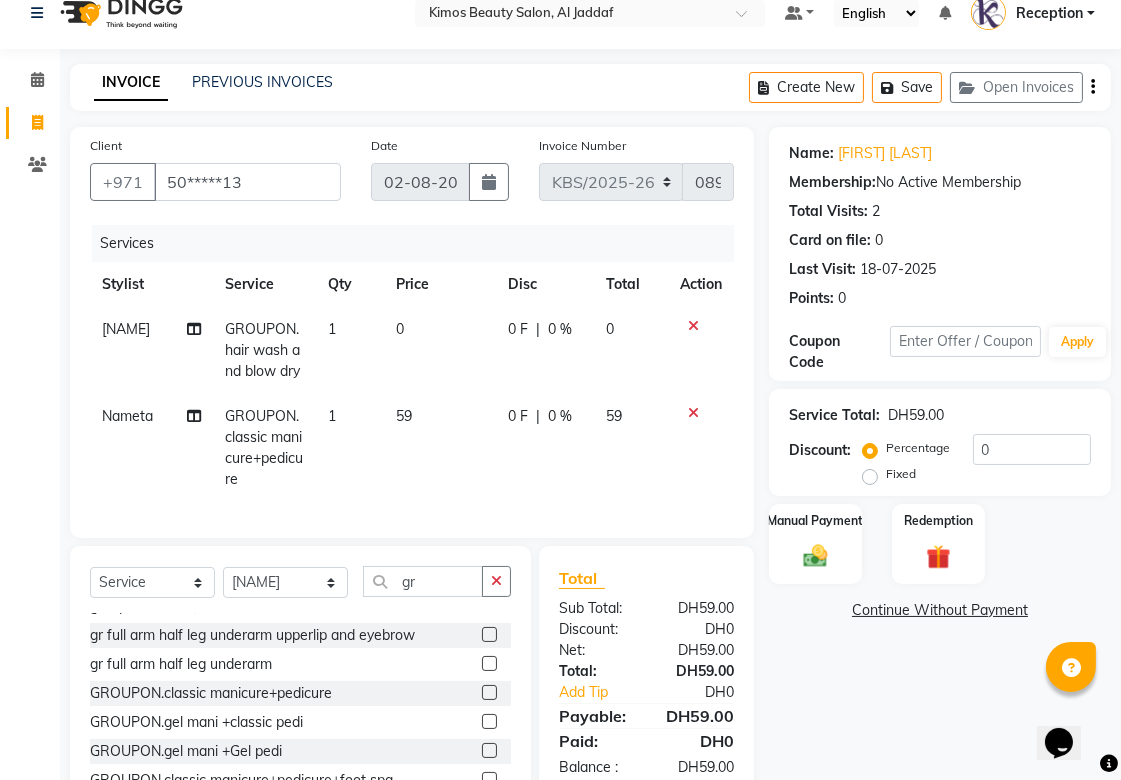 drag, startPoint x: 531, startPoint y: 418, endPoint x: 508, endPoint y: 407, distance: 25.495098 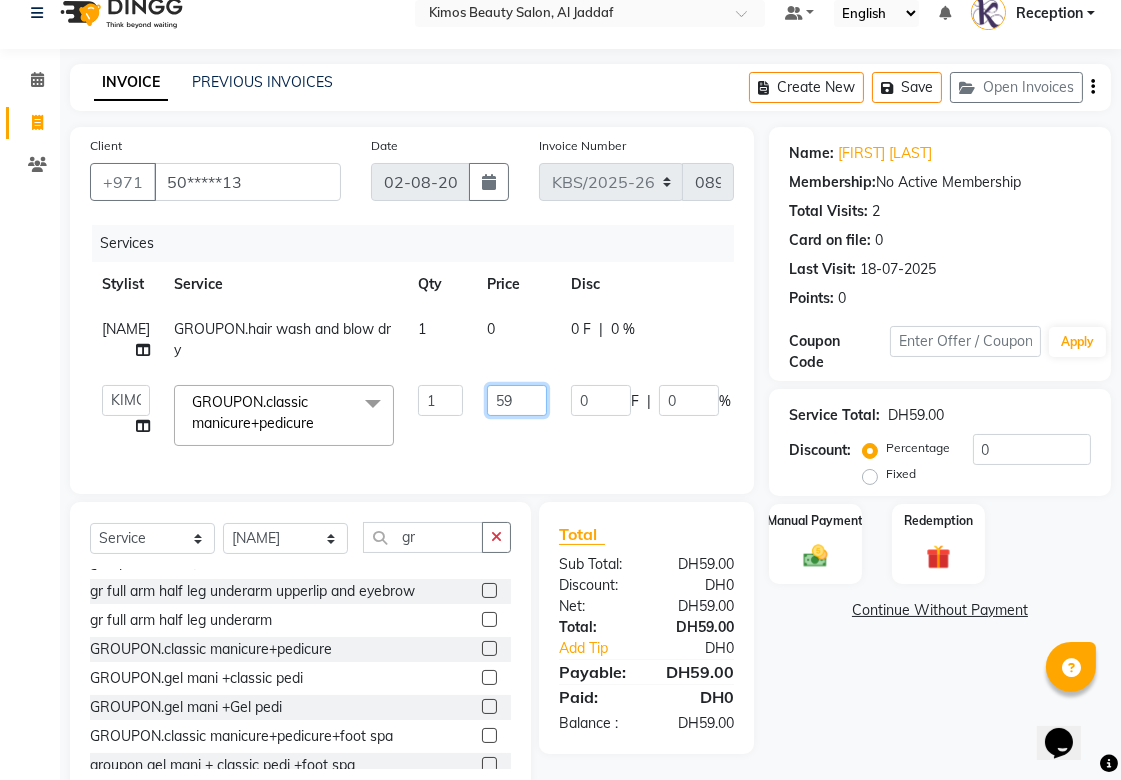 drag, startPoint x: 525, startPoint y: 395, endPoint x: 467, endPoint y: 406, distance: 59.03389 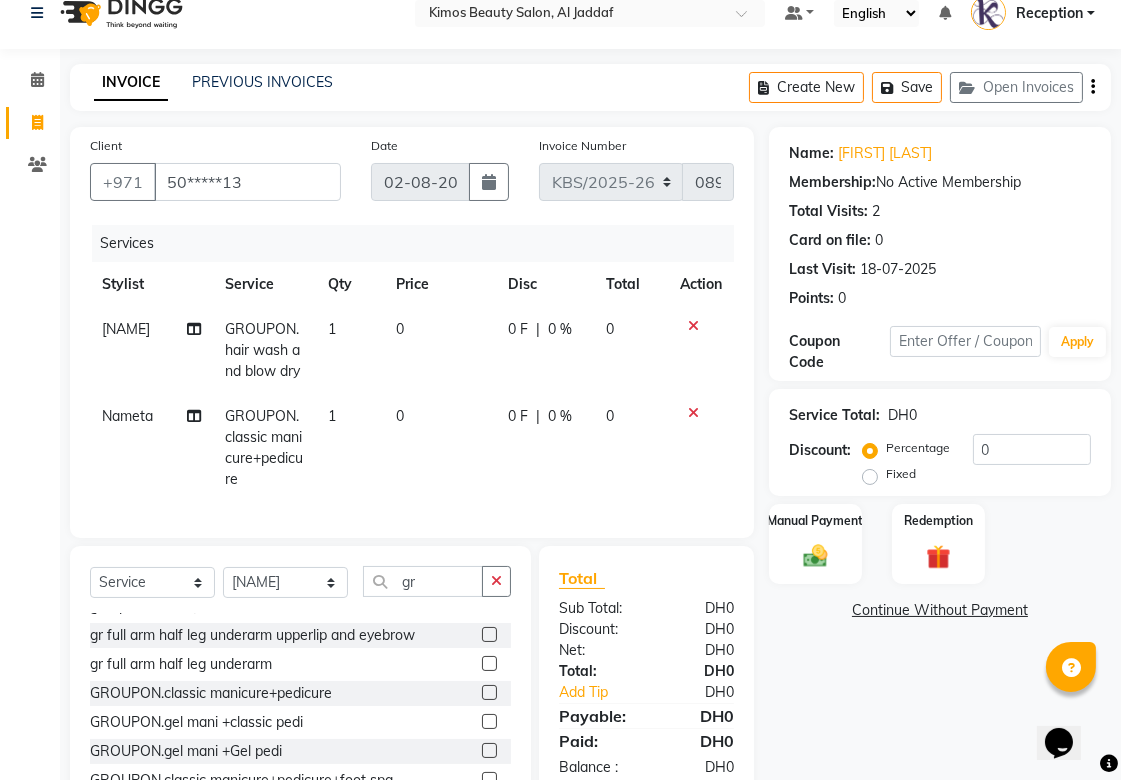 drag, startPoint x: 843, startPoint y: 765, endPoint x: 820, endPoint y: 613, distance: 153.73029 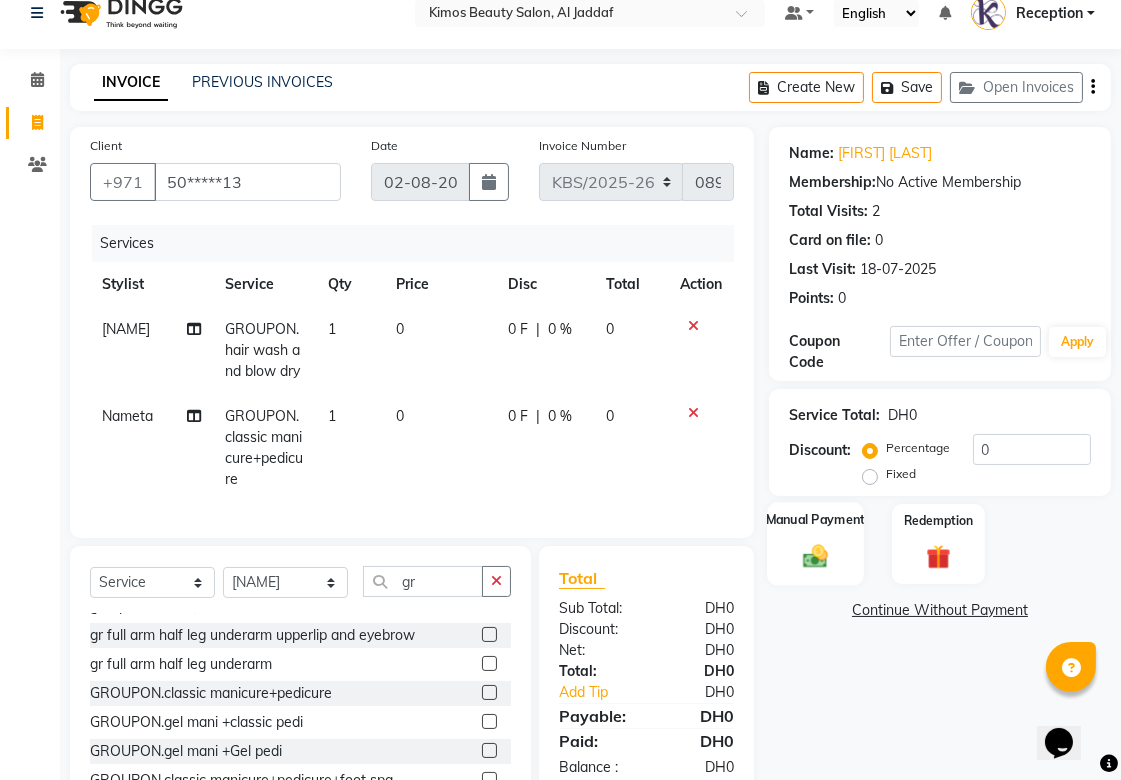 click on "Manual Payment" 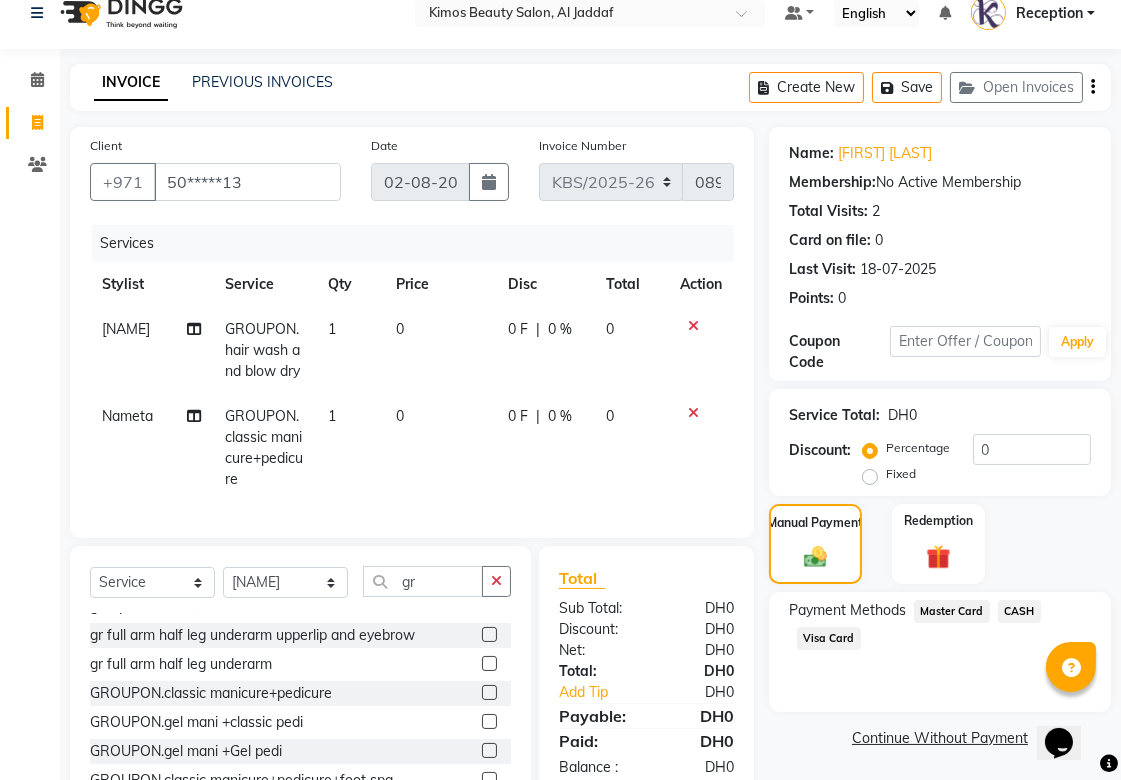 click on "Visa Card" 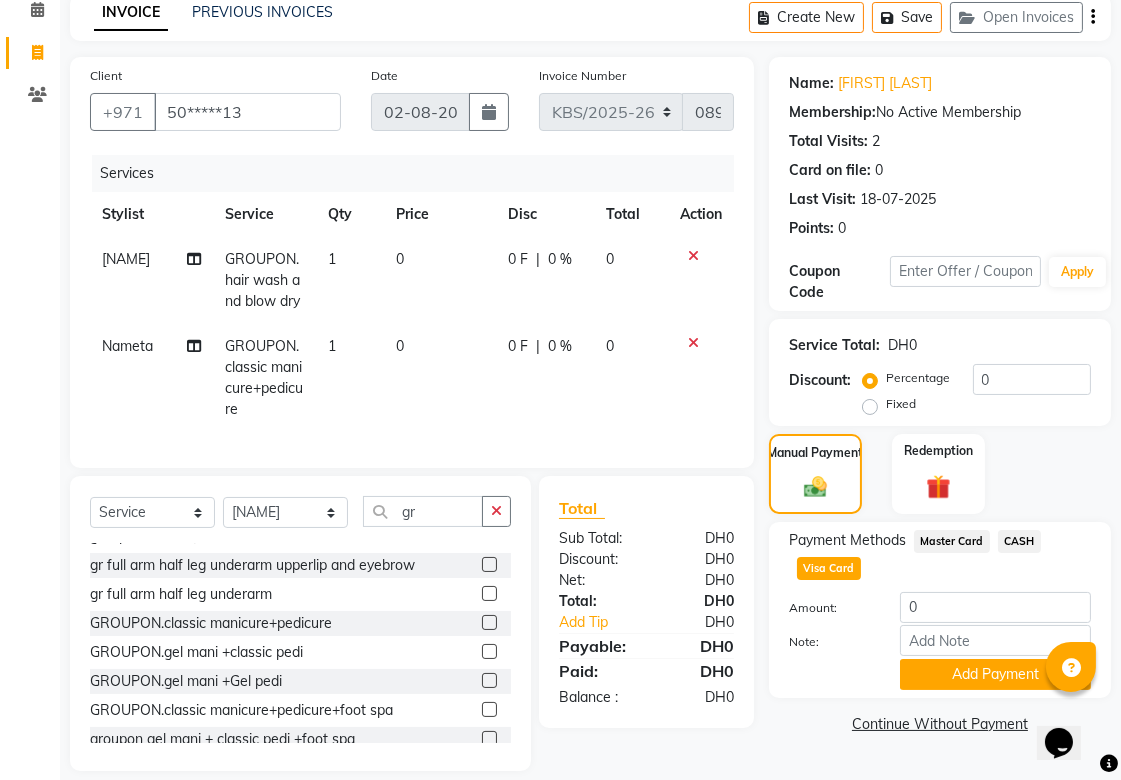 scroll, scrollTop: 131, scrollLeft: 0, axis: vertical 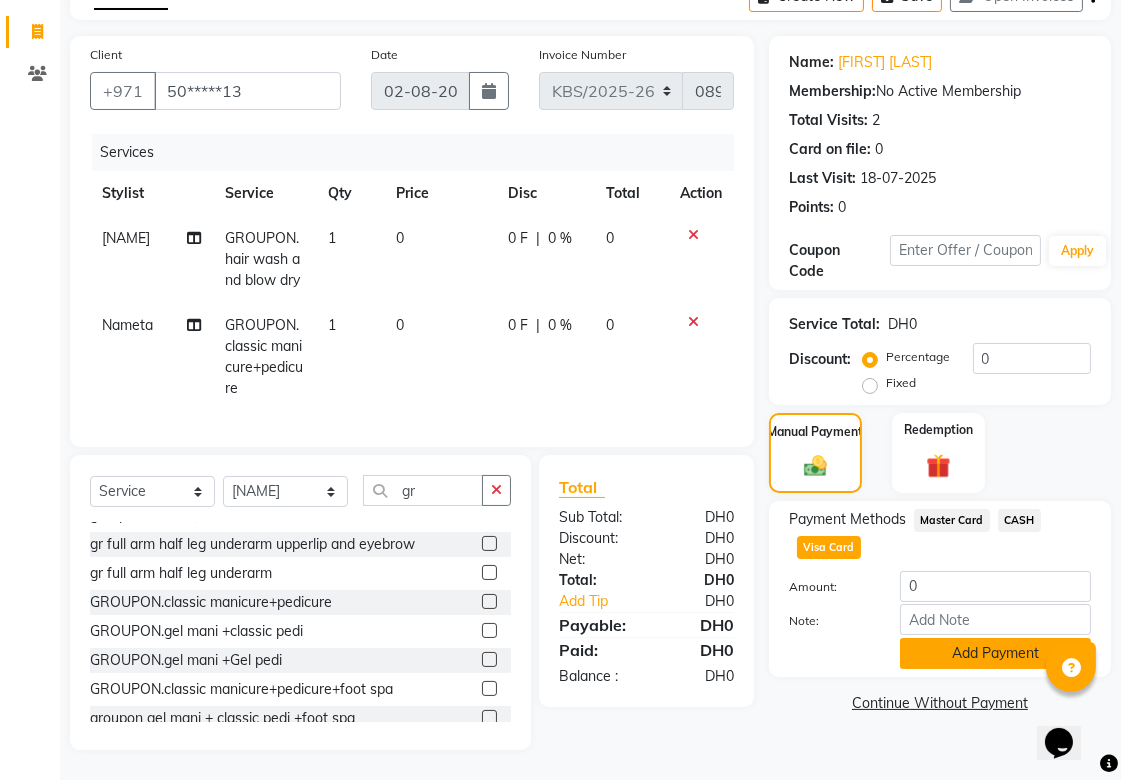 click on "Add Payment" 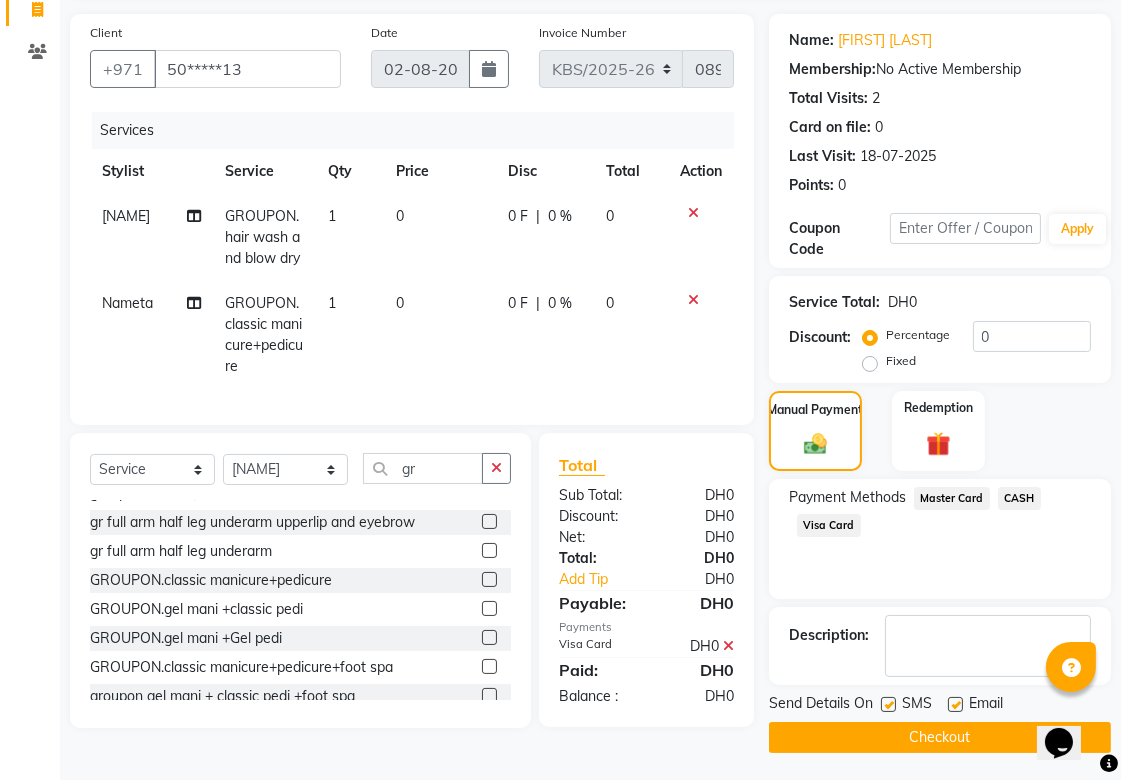 scroll, scrollTop: 138, scrollLeft: 0, axis: vertical 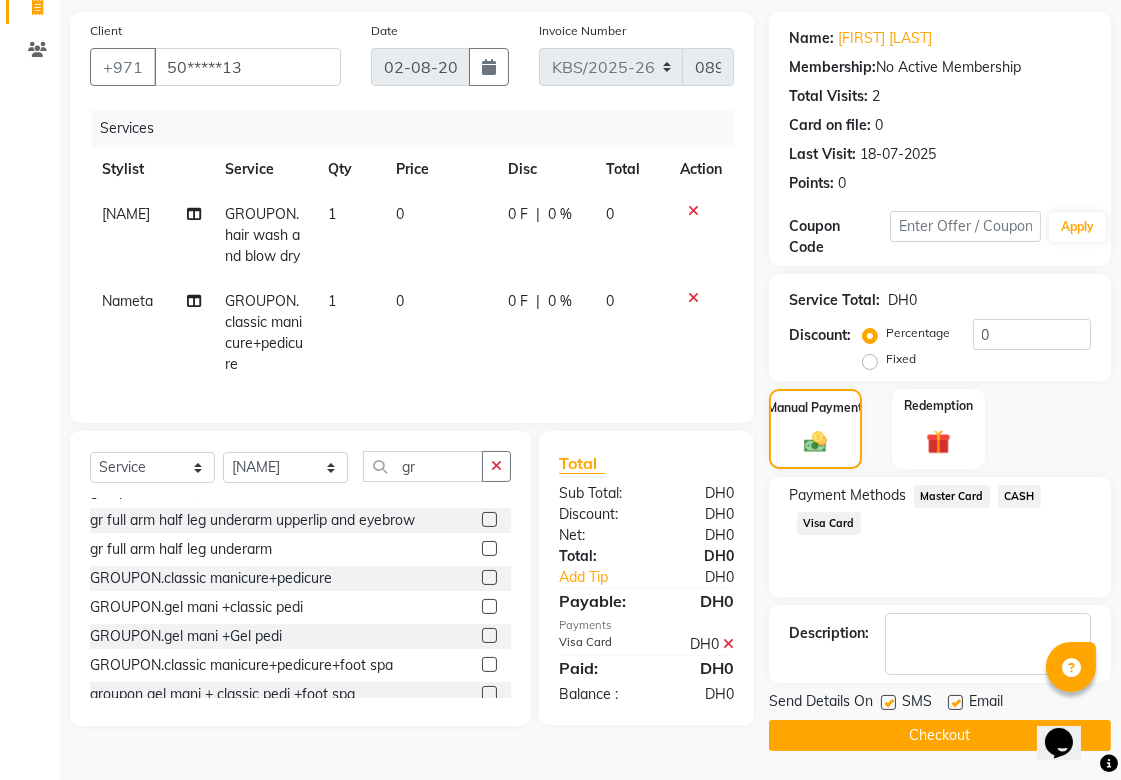 click on "Checkout" 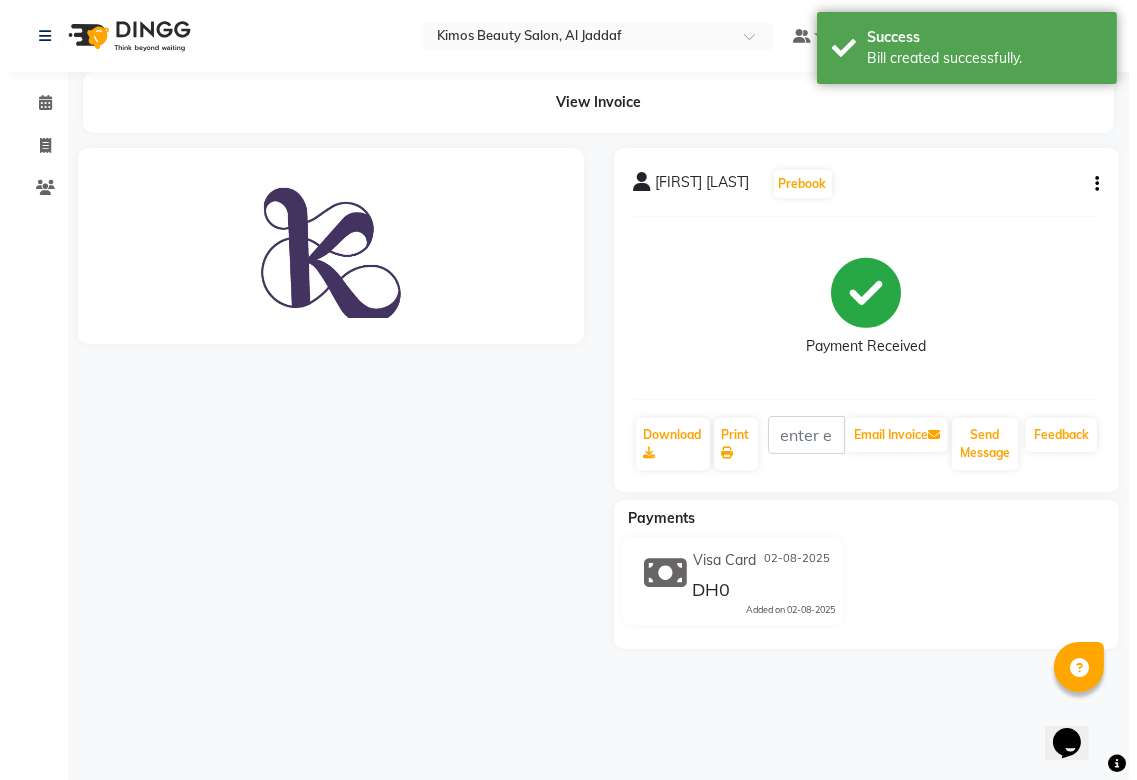 scroll, scrollTop: 0, scrollLeft: 0, axis: both 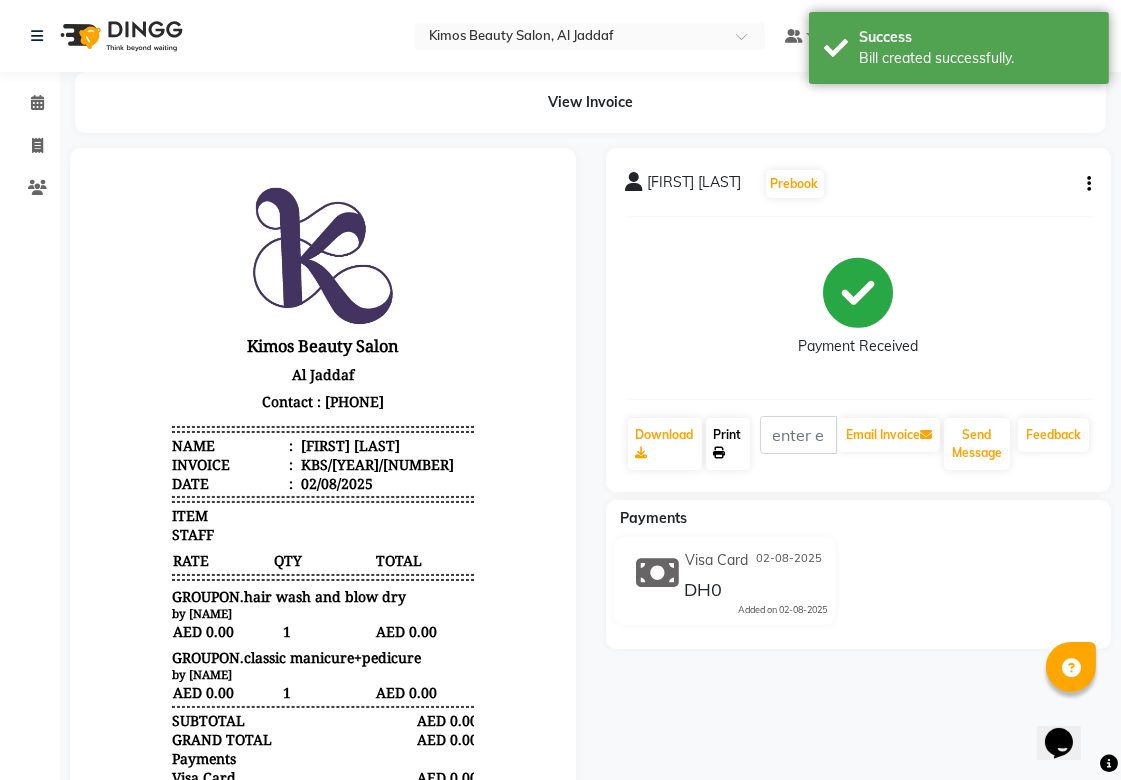click on "Print" 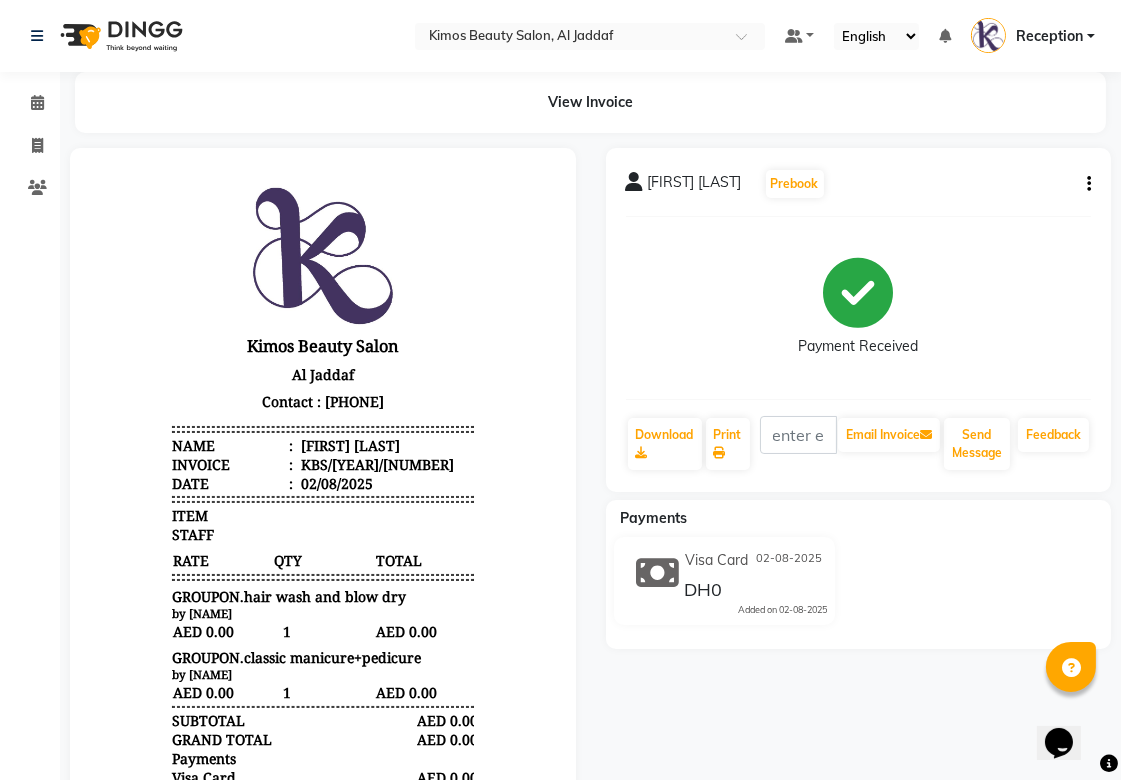 select on "service" 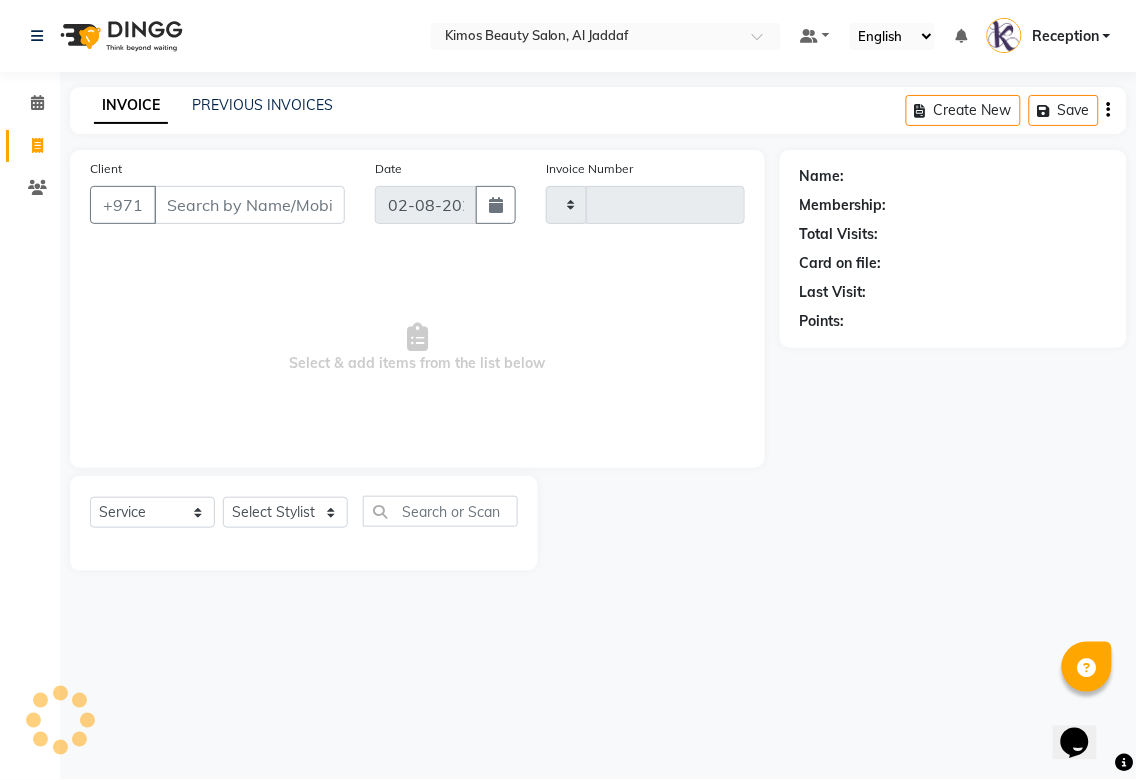 type on "0896" 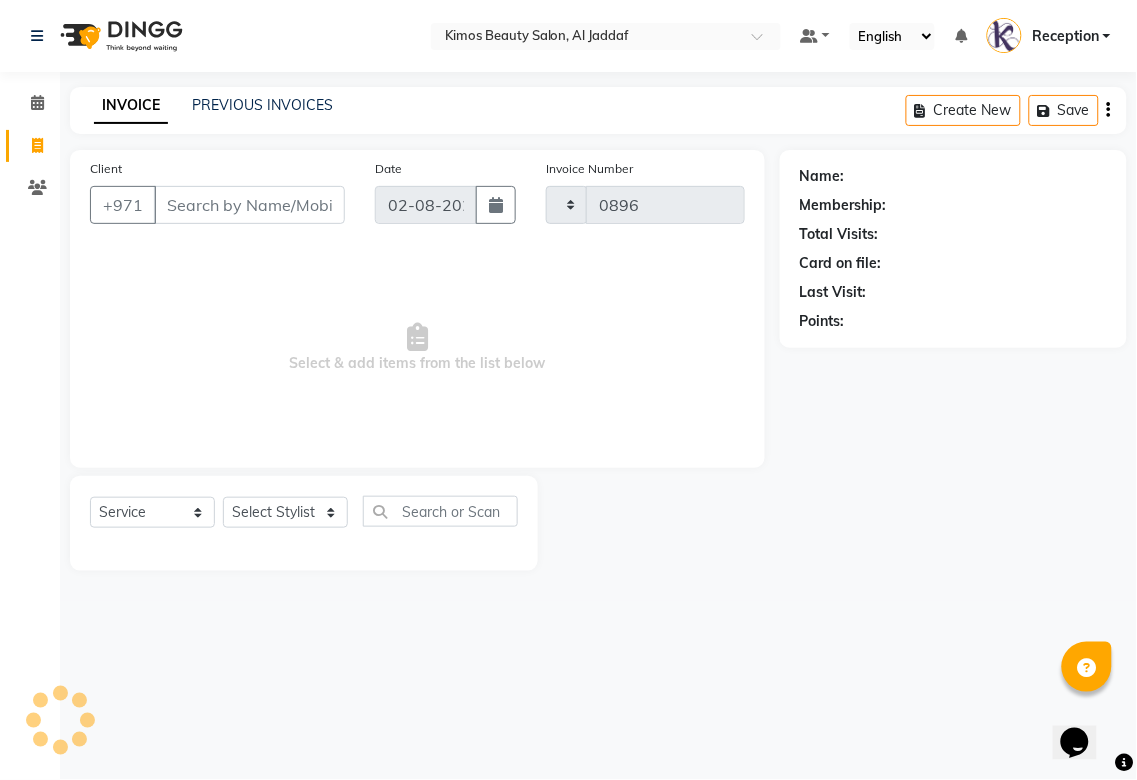 select on "3941" 